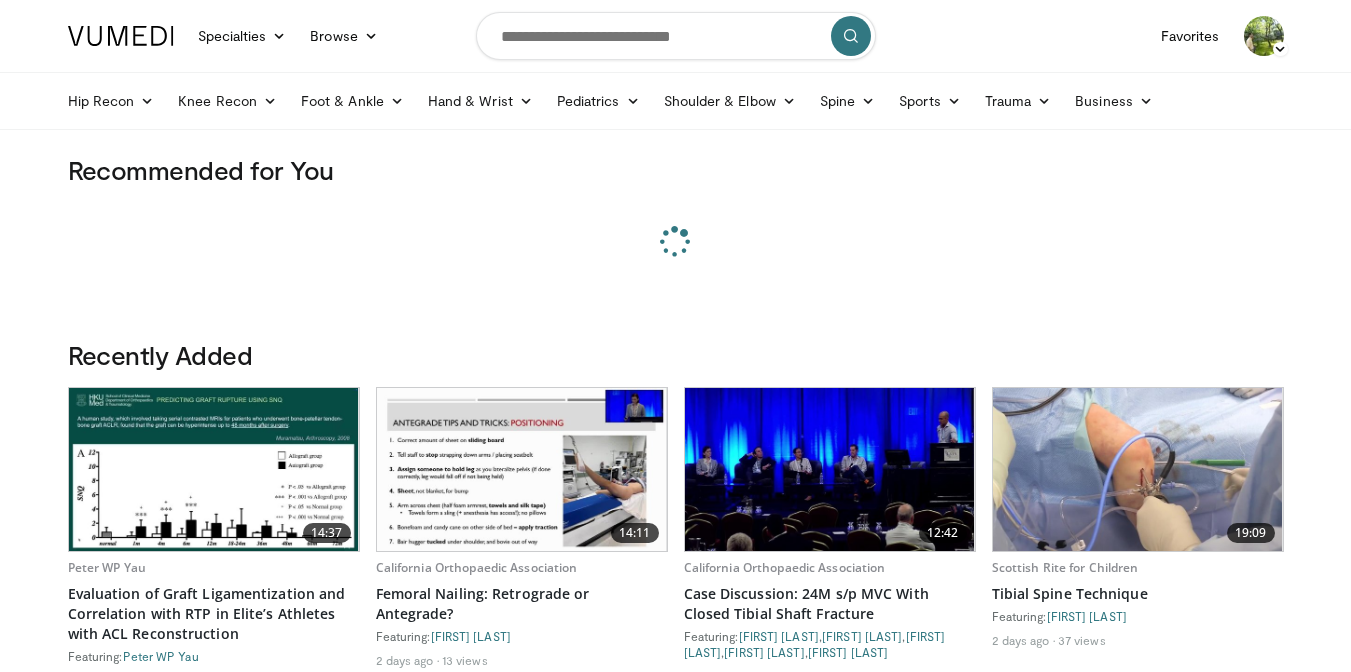 scroll, scrollTop: 0, scrollLeft: 0, axis: both 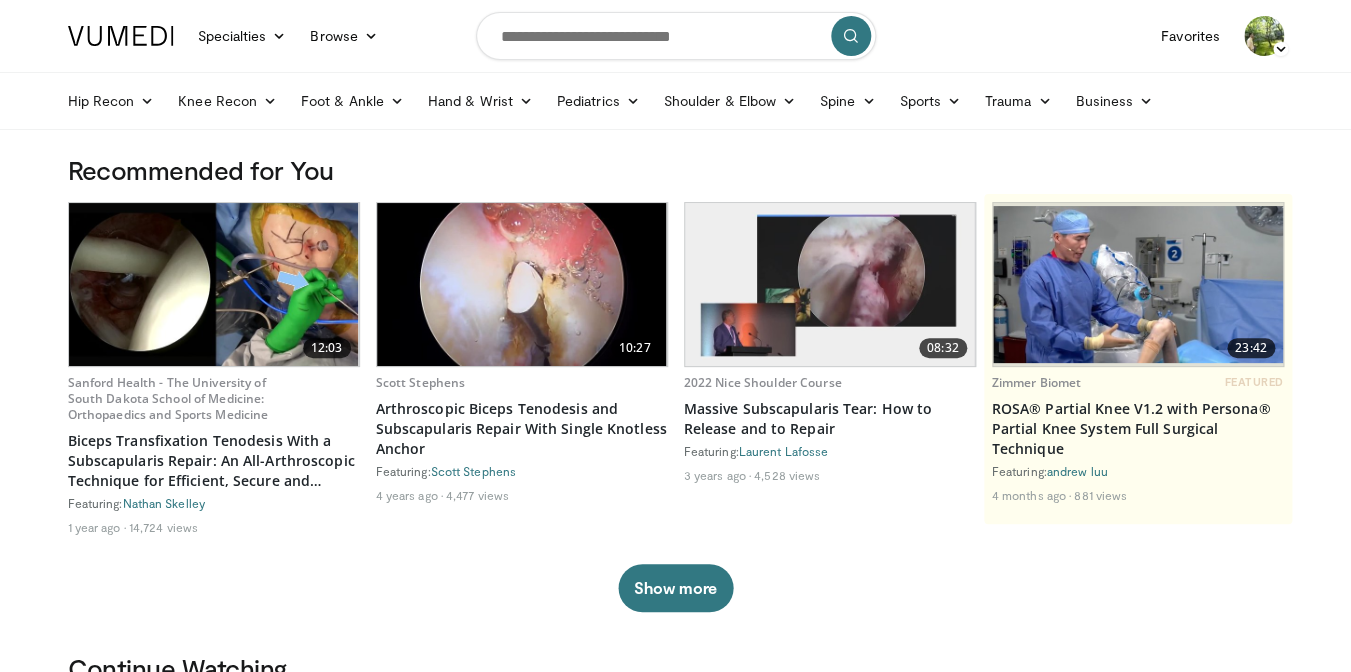 click at bounding box center [522, 284] 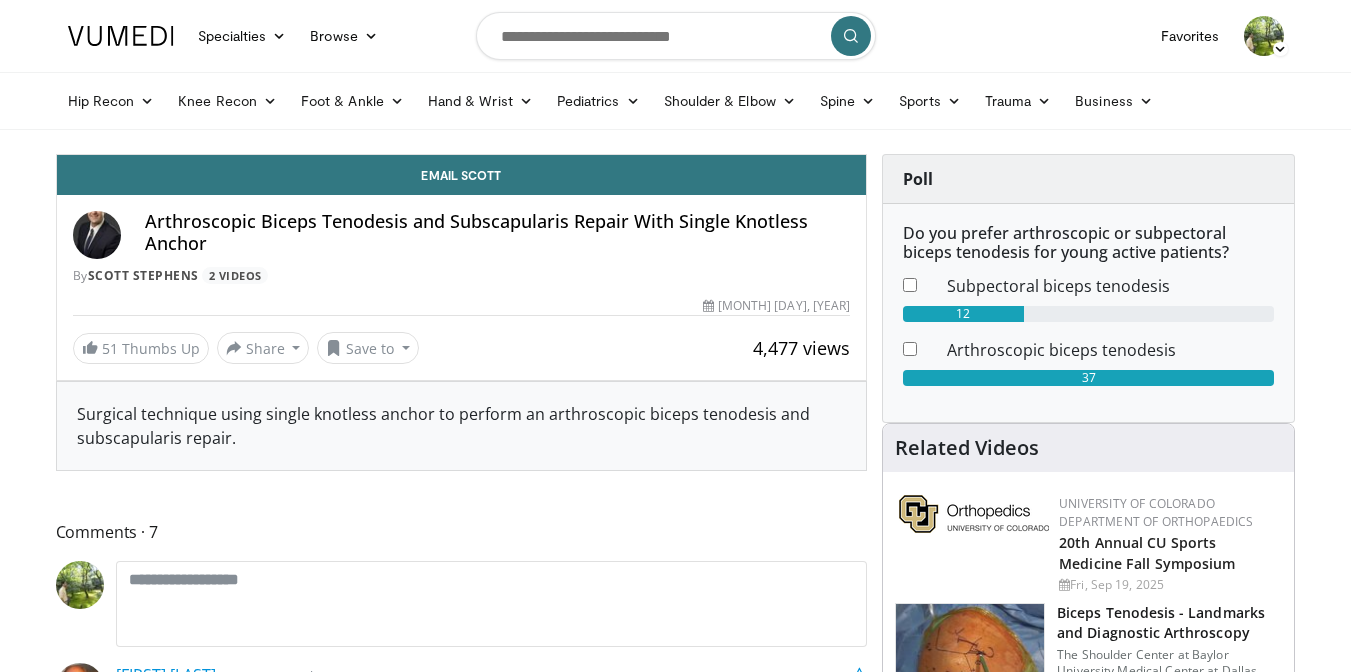 scroll, scrollTop: 0, scrollLeft: 0, axis: both 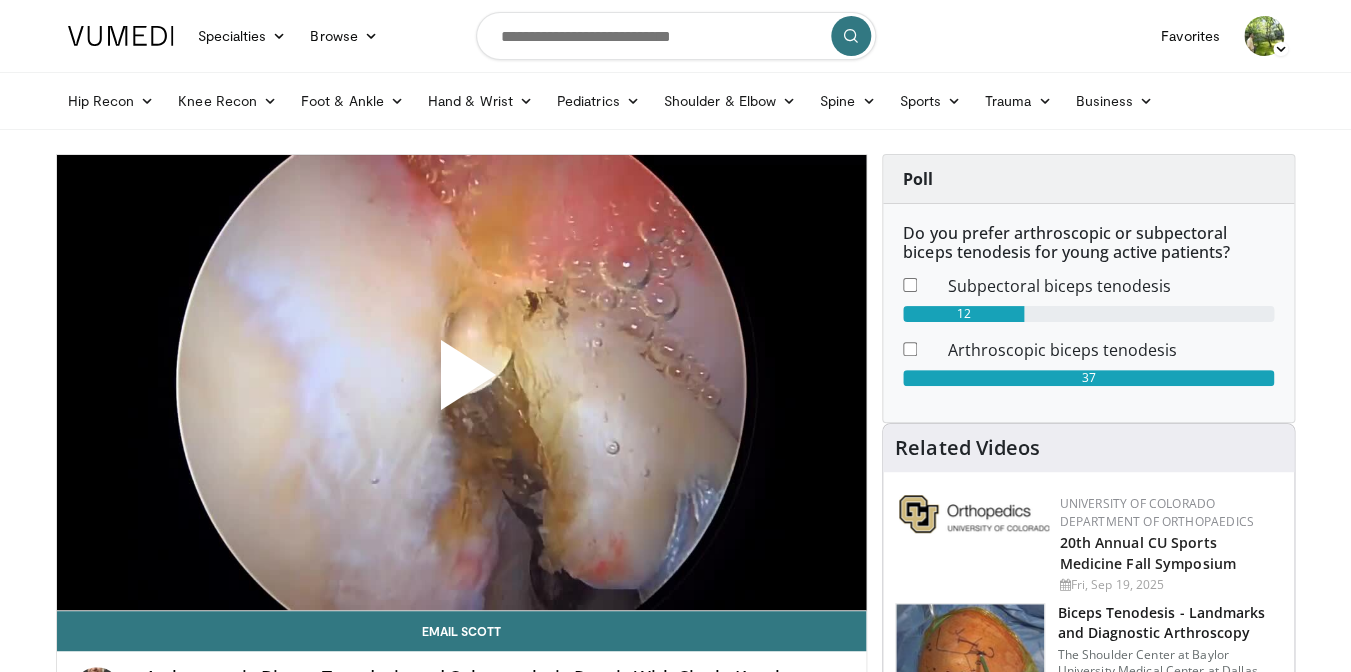 click at bounding box center [461, 383] 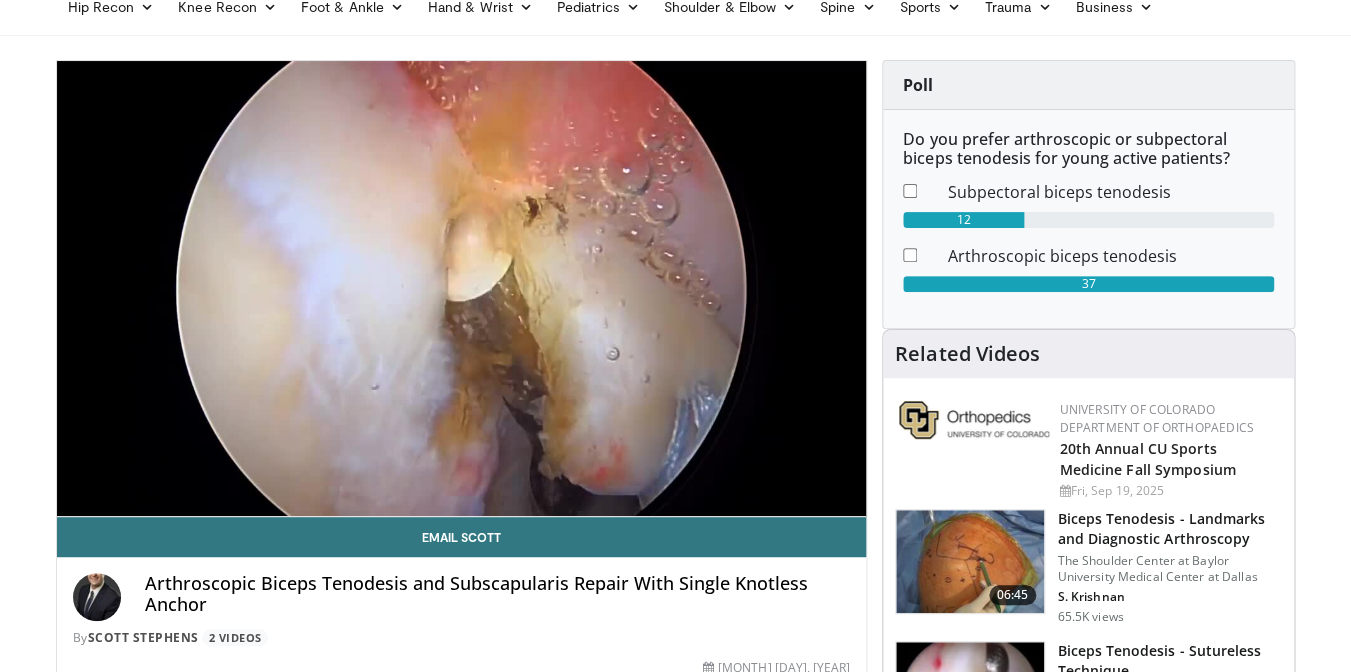 scroll, scrollTop: 96, scrollLeft: 0, axis: vertical 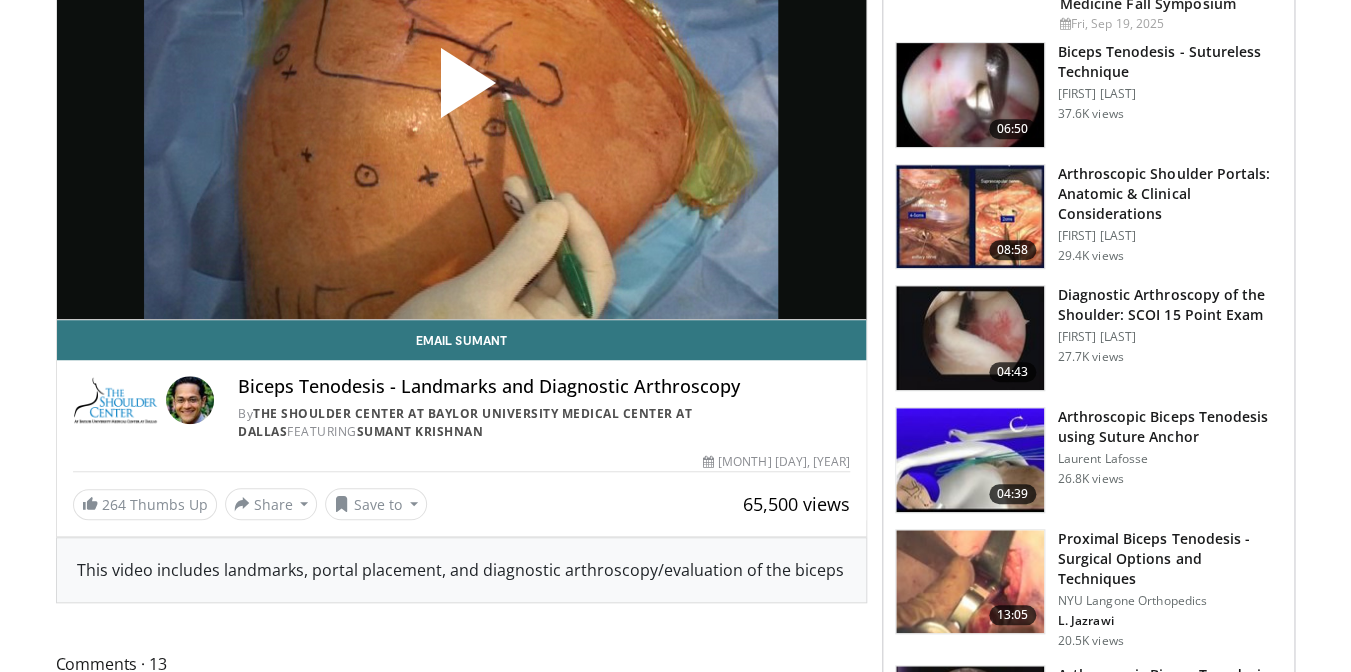 click at bounding box center [970, 217] 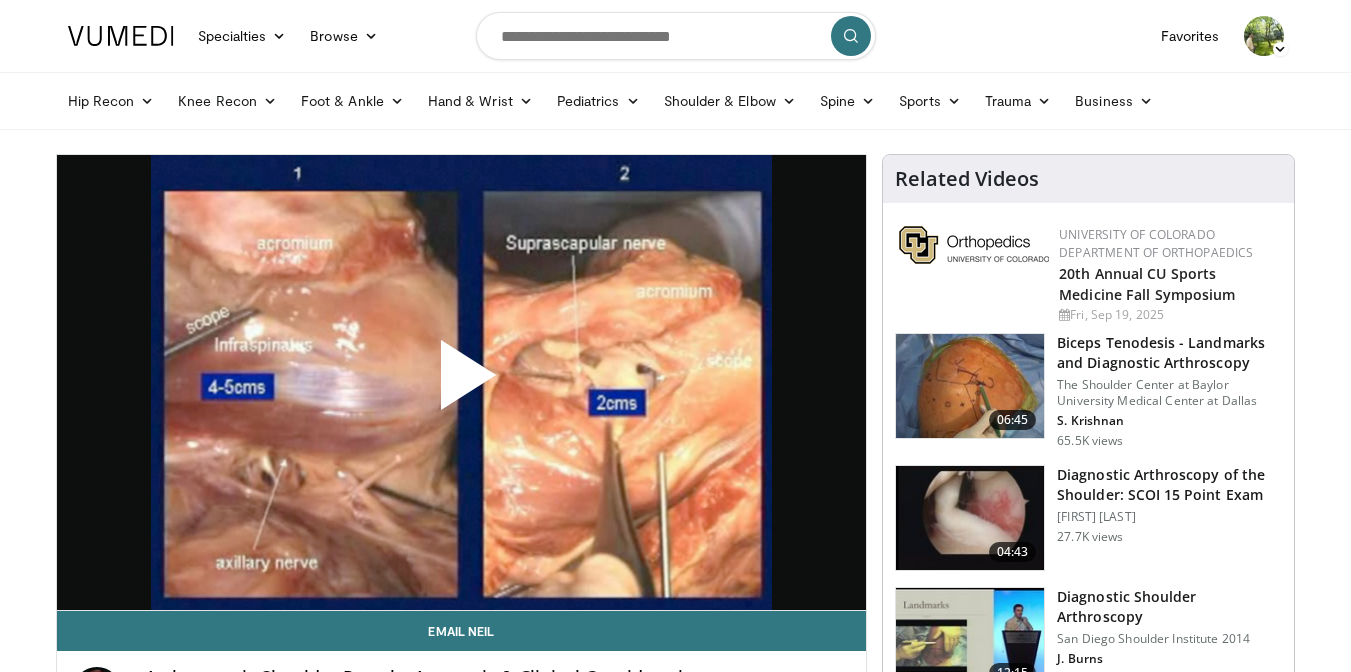 scroll, scrollTop: 0, scrollLeft: 0, axis: both 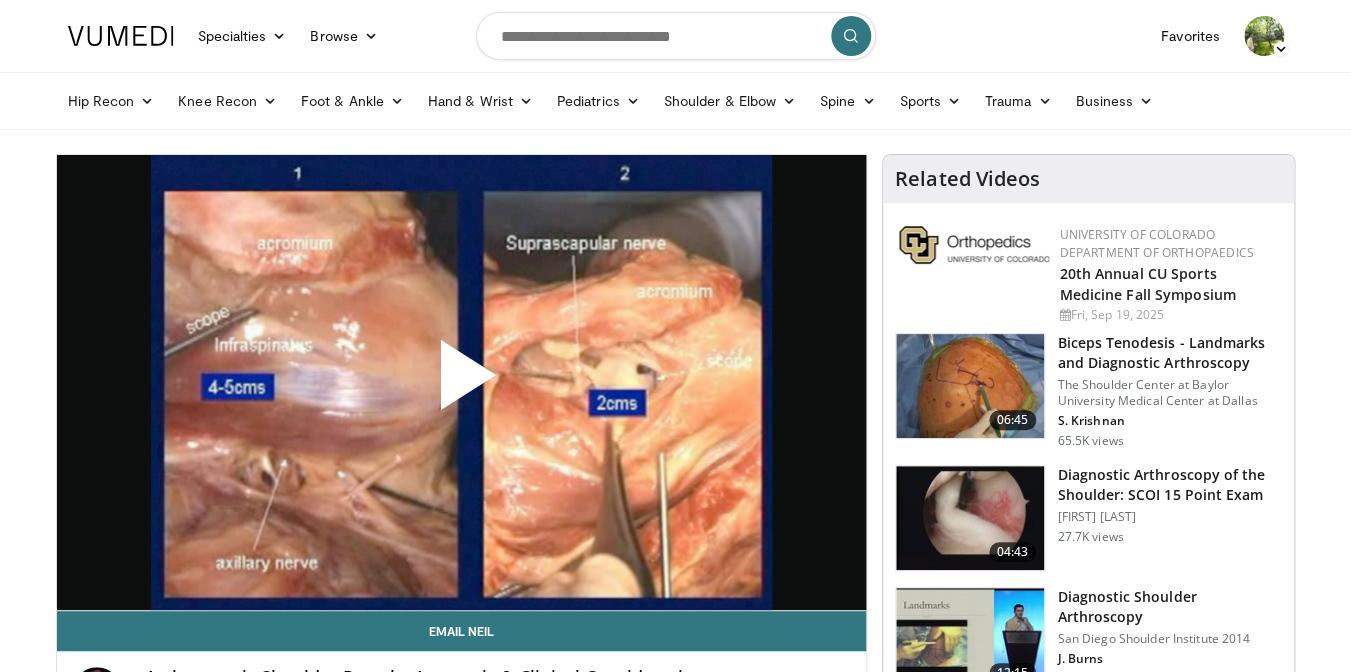 click at bounding box center (461, 383) 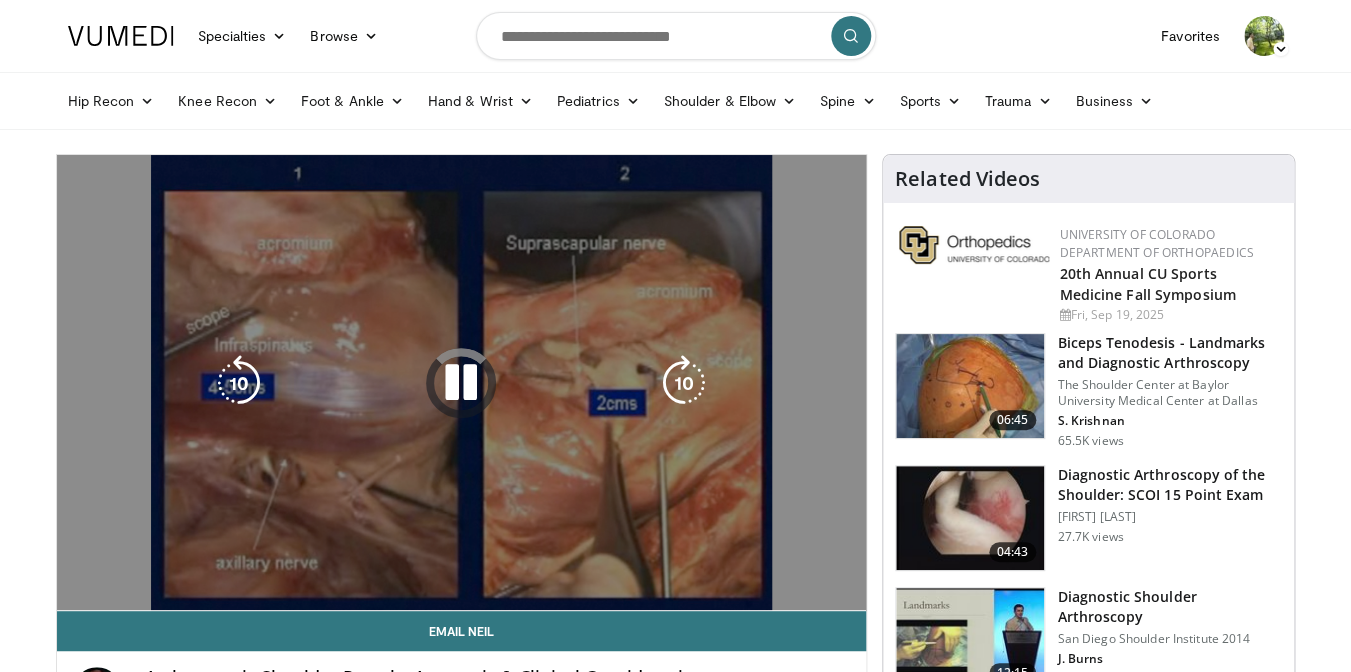 scroll, scrollTop: 0, scrollLeft: 0, axis: both 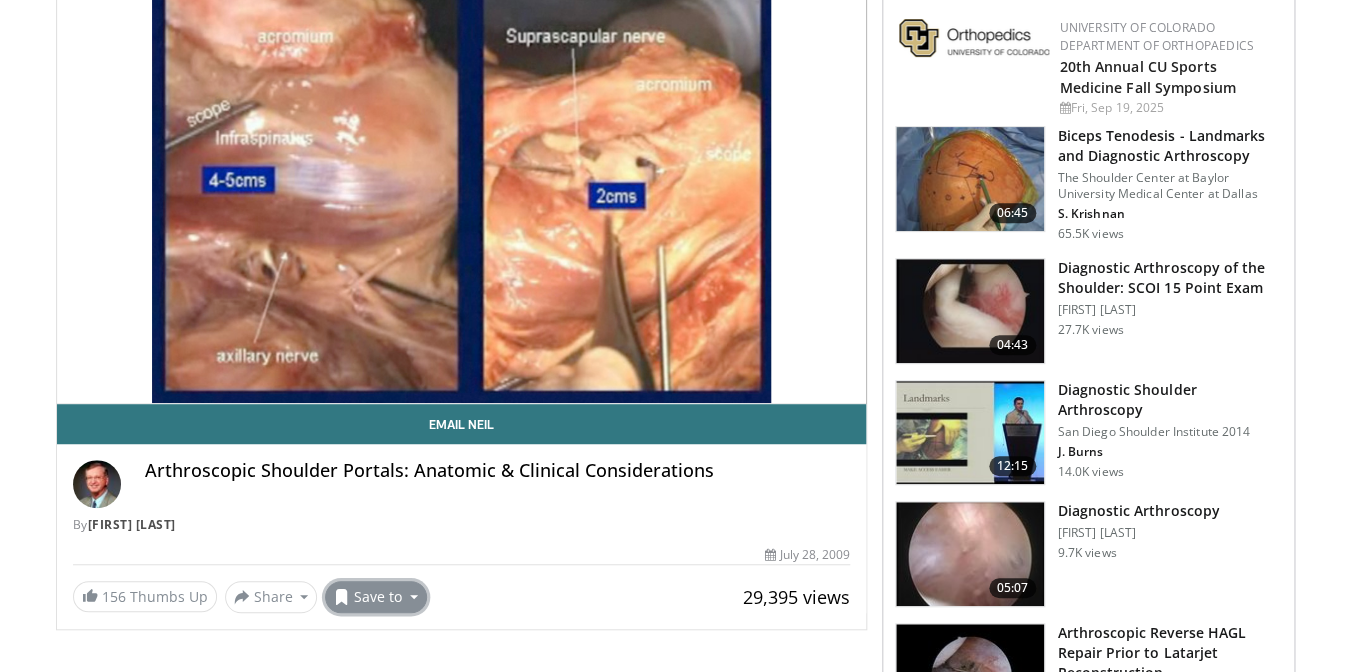 click on "Save to" at bounding box center (376, 597) 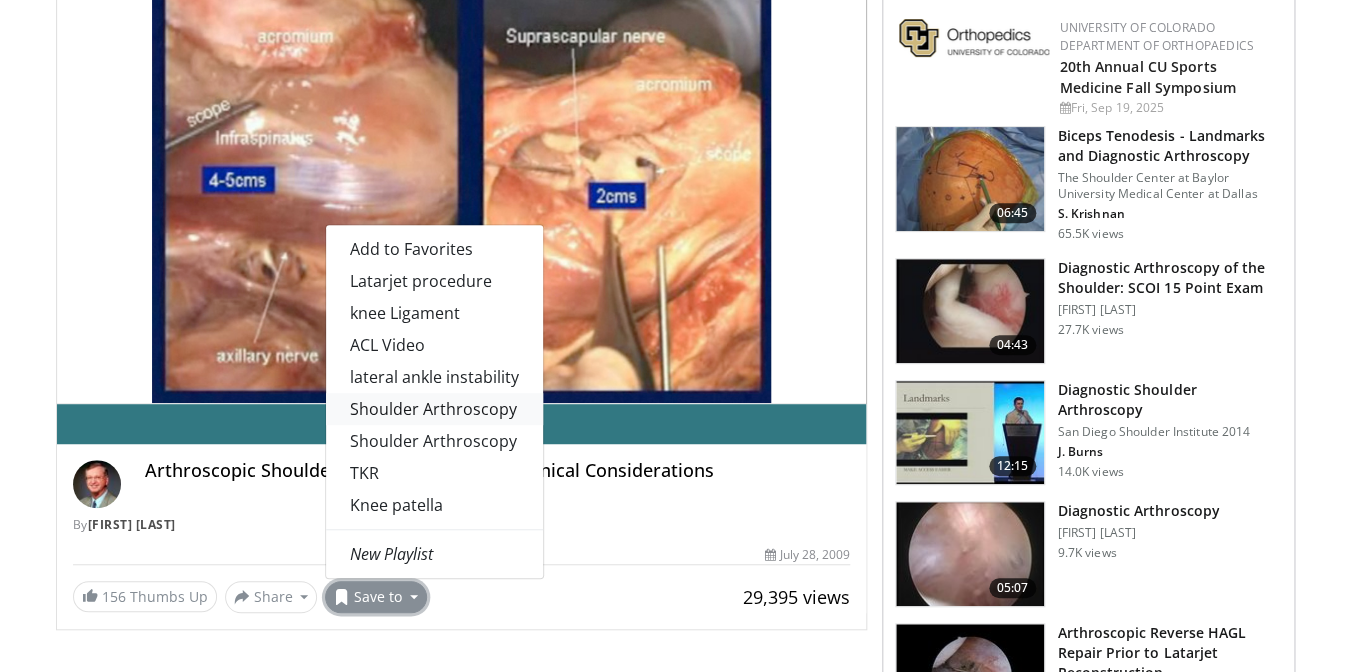 click on "Shoulder Arthroscopy" at bounding box center (434, 409) 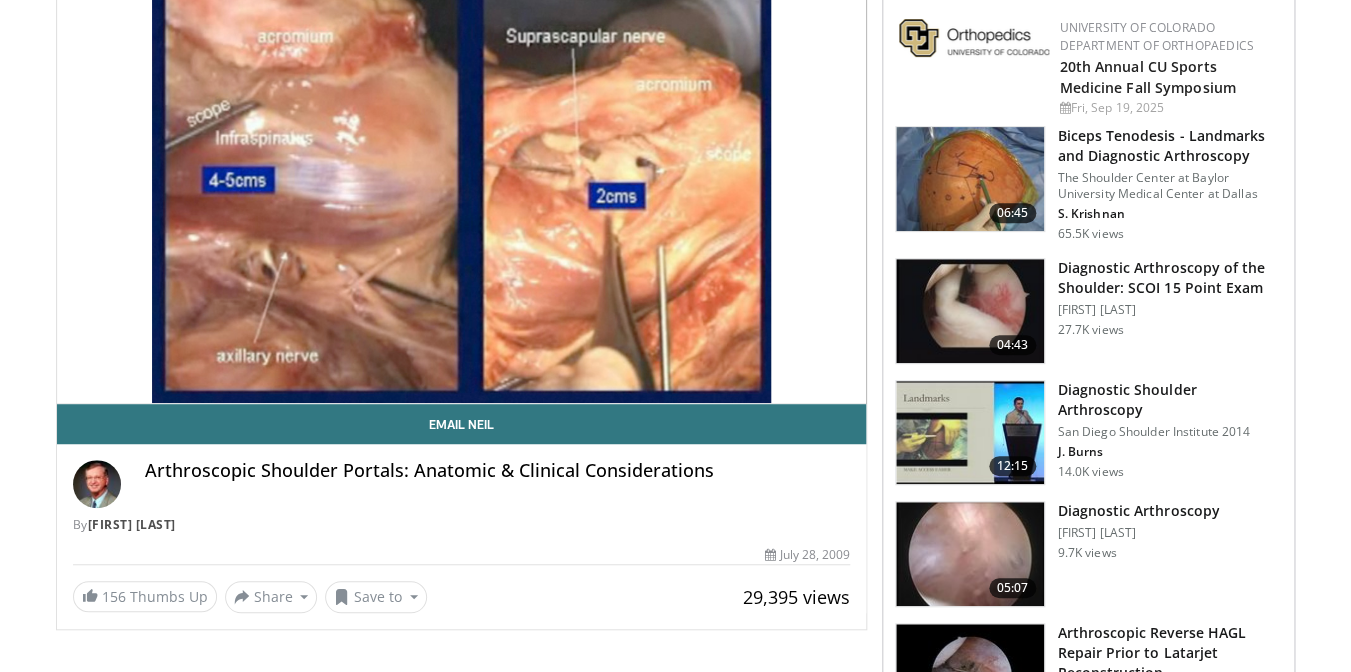 scroll, scrollTop: 273, scrollLeft: 0, axis: vertical 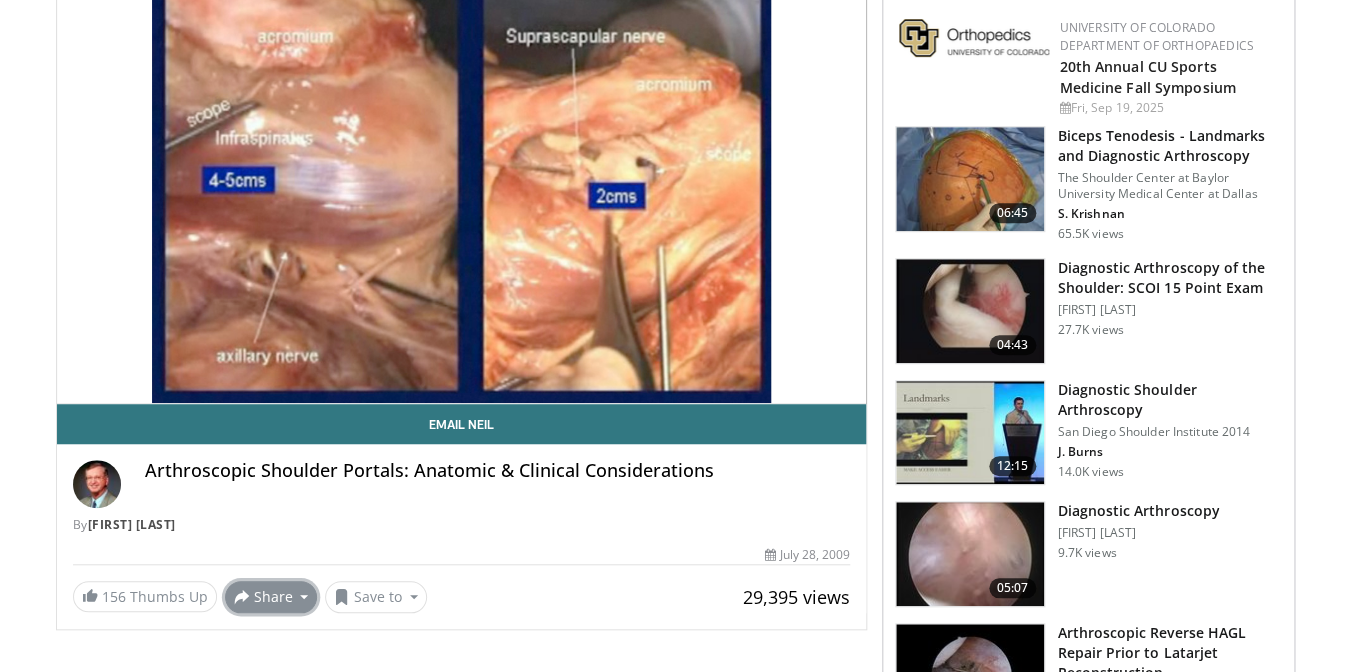 click on "Share" at bounding box center [271, 597] 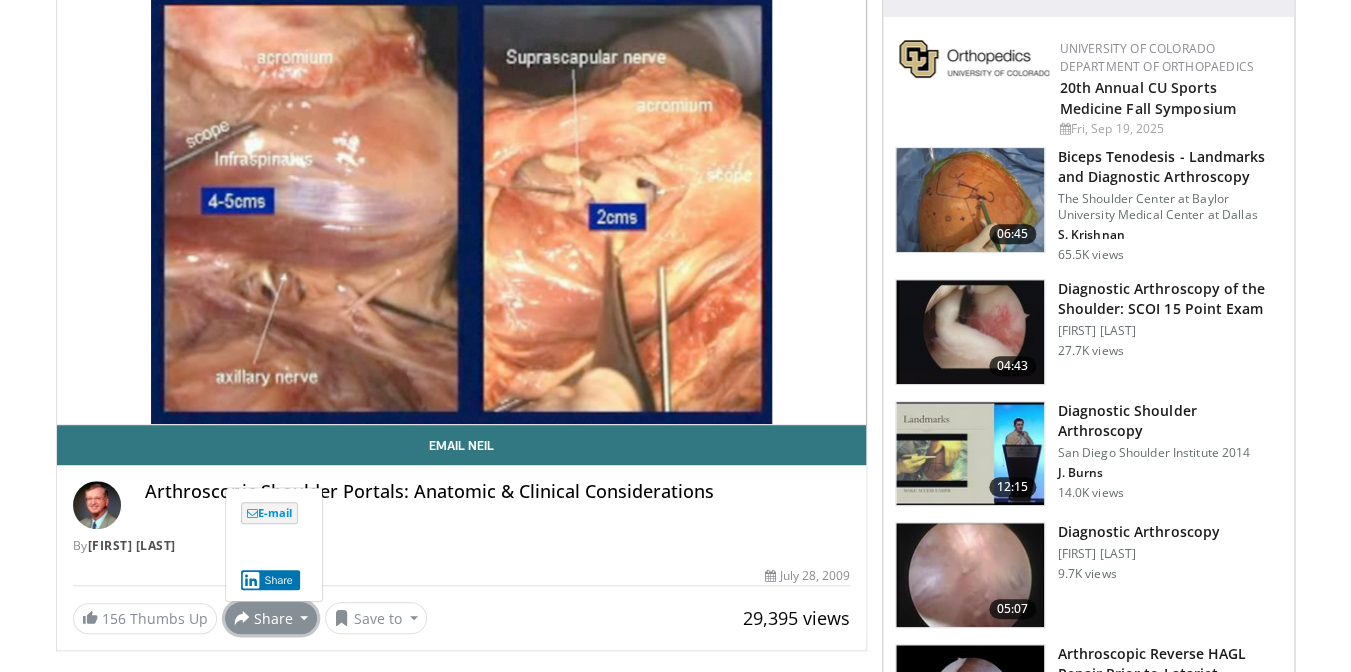 scroll, scrollTop: 192, scrollLeft: 0, axis: vertical 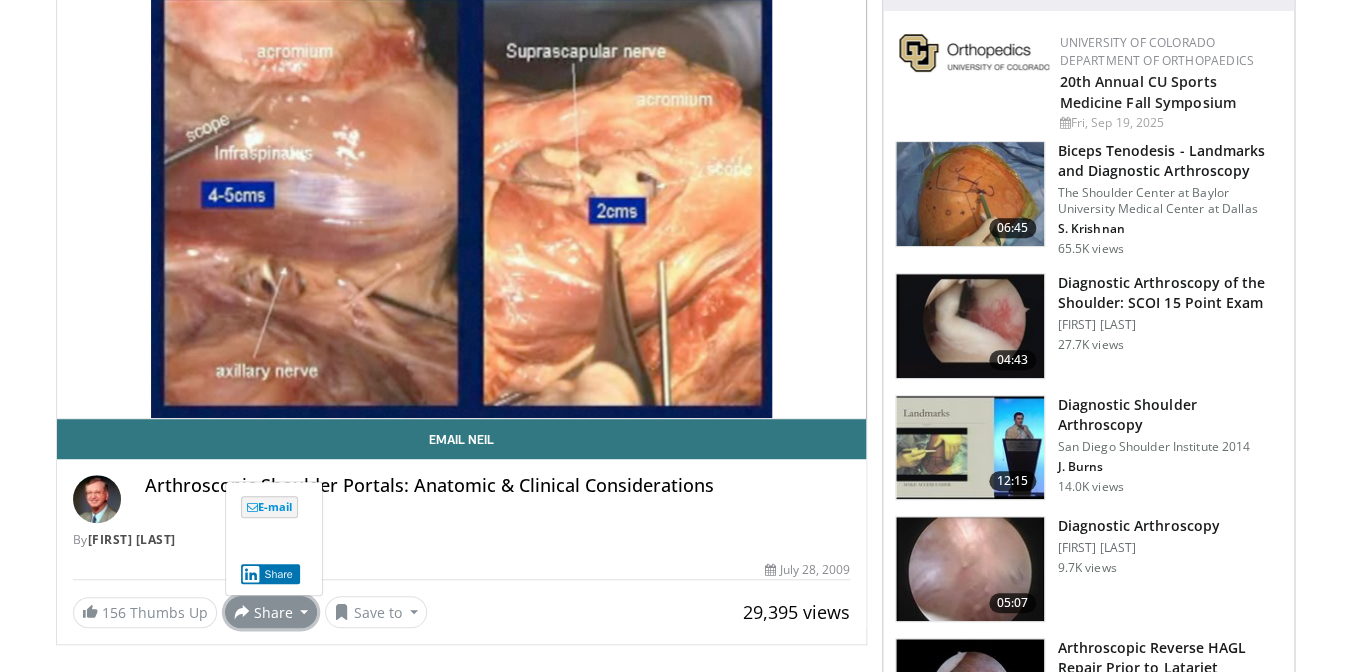 click on "Arthroscopic Shoulder Portals: Anatomic & Clinical Considerations
By
Neil Maki" at bounding box center [462, 506] 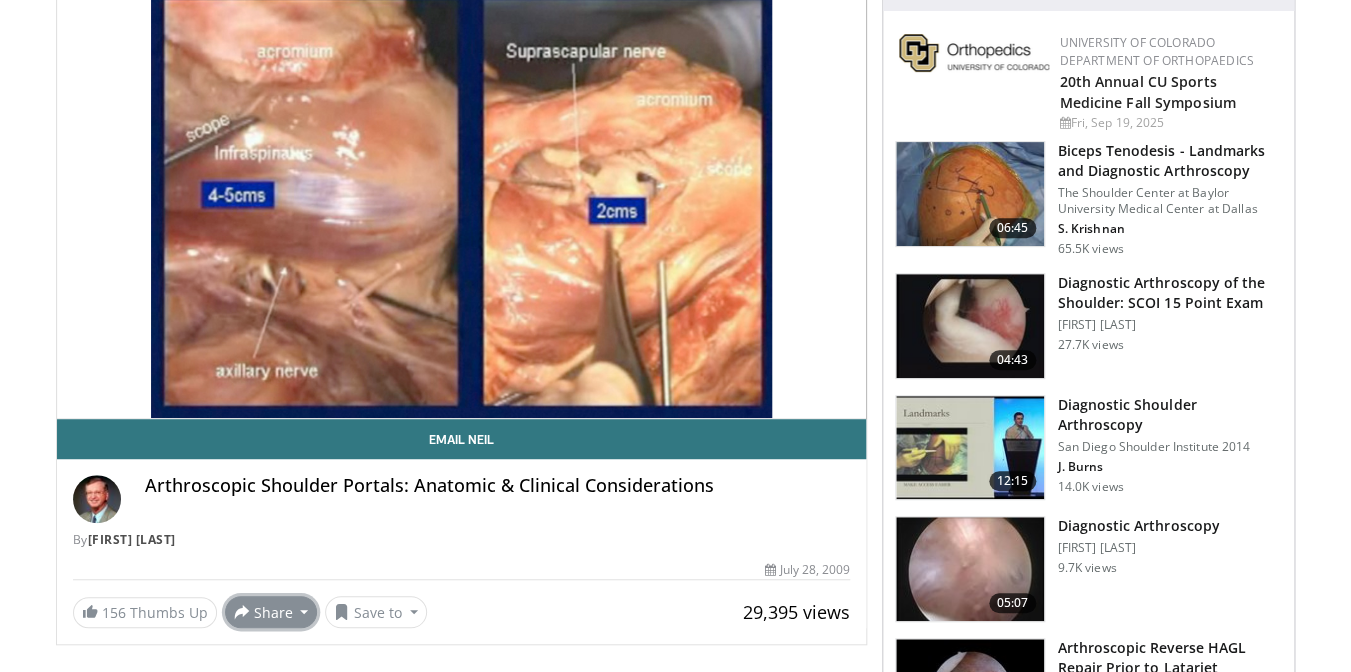 click on "Share" at bounding box center (271, 612) 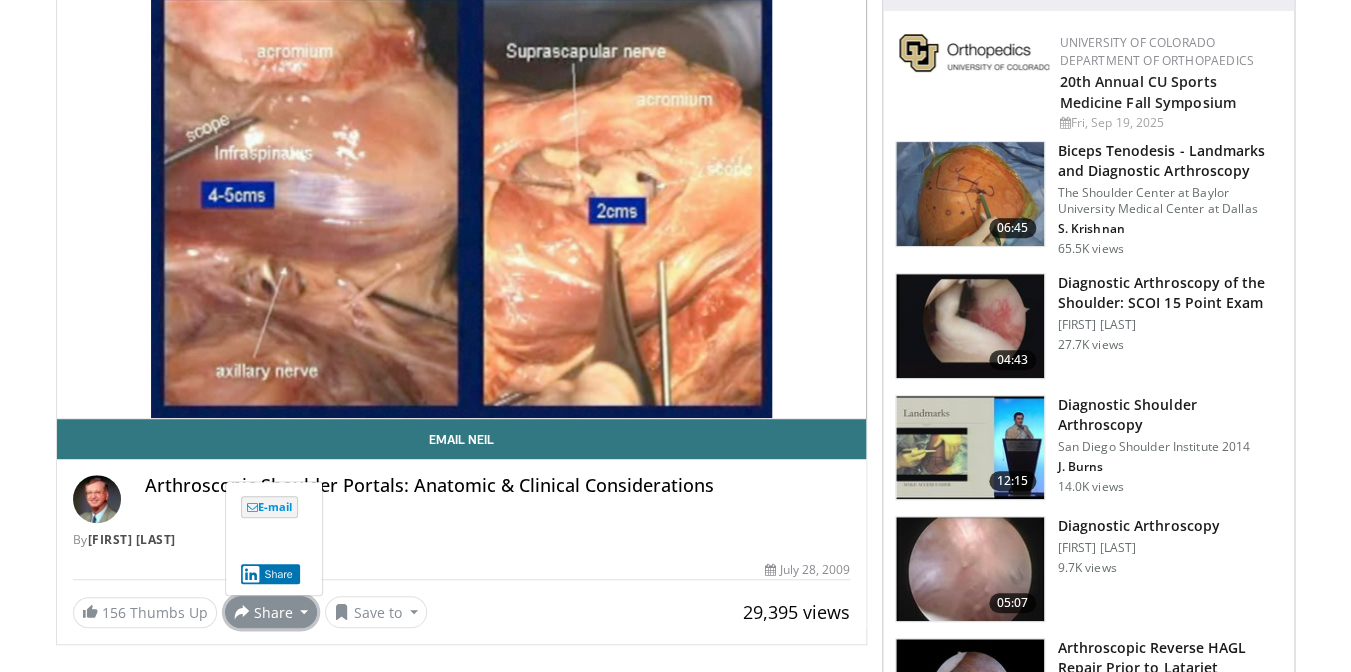 click on "By
Neil Maki" at bounding box center [462, 540] 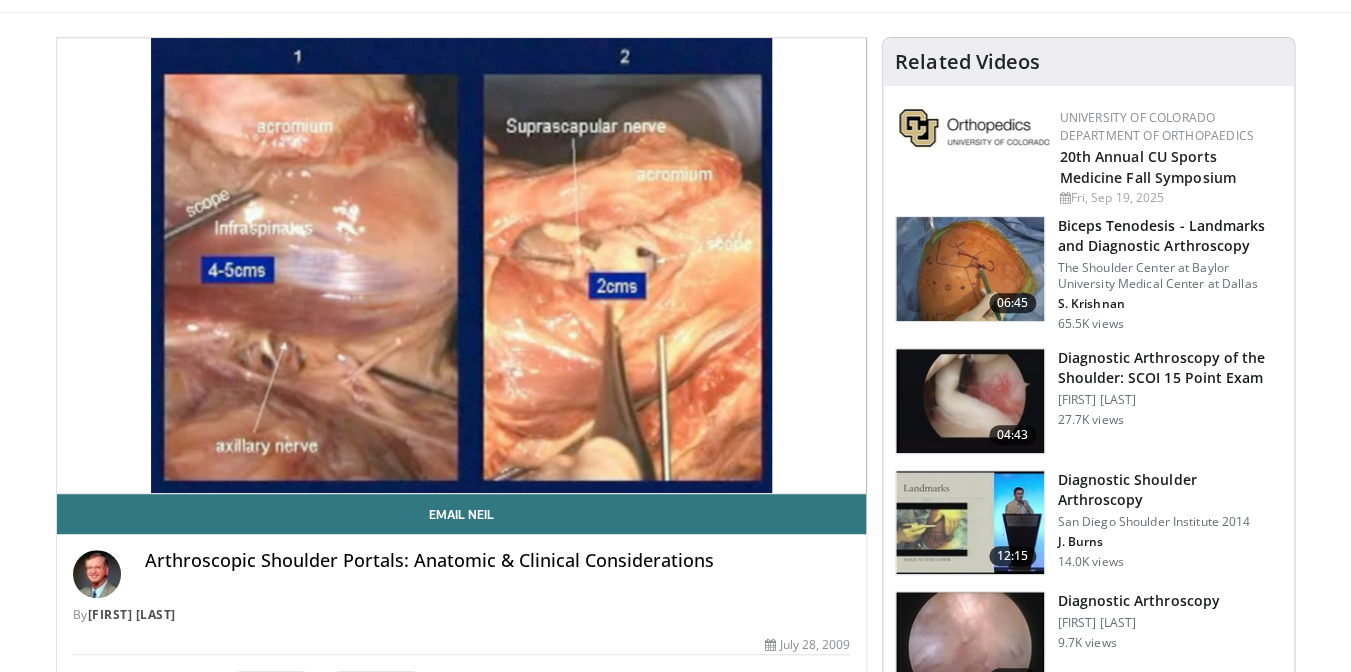 scroll, scrollTop: 0, scrollLeft: 0, axis: both 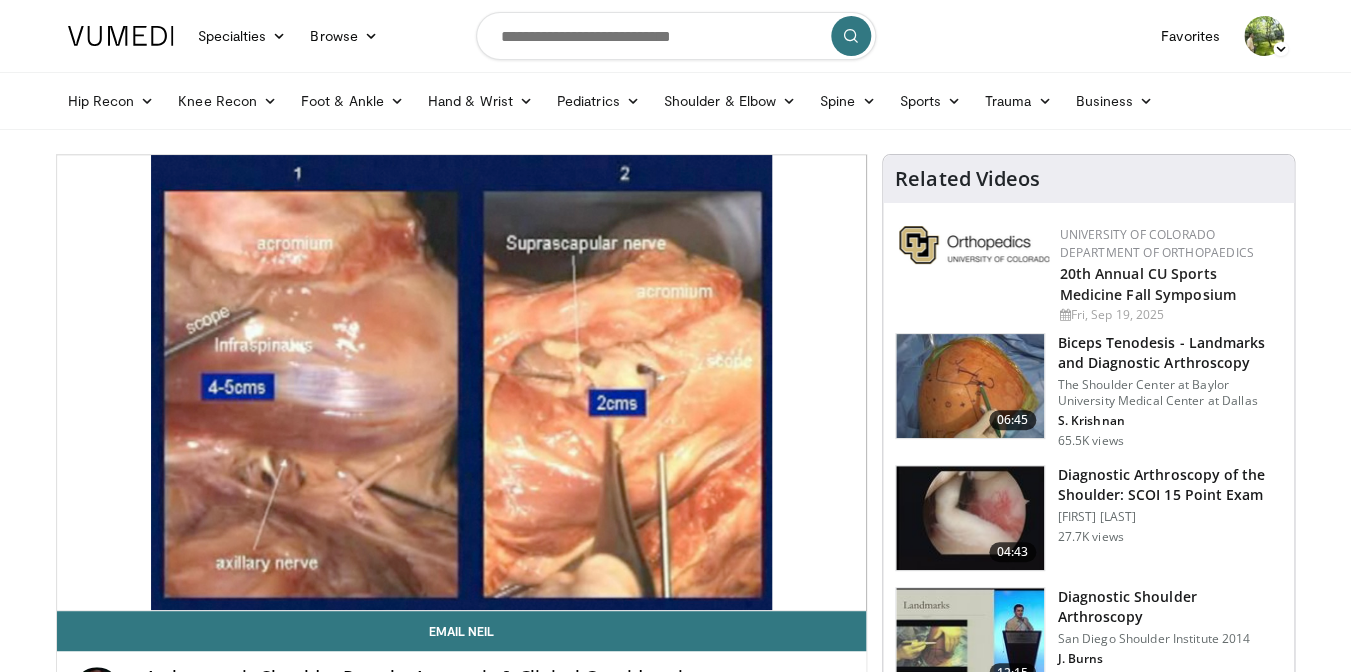 click at bounding box center [970, 386] 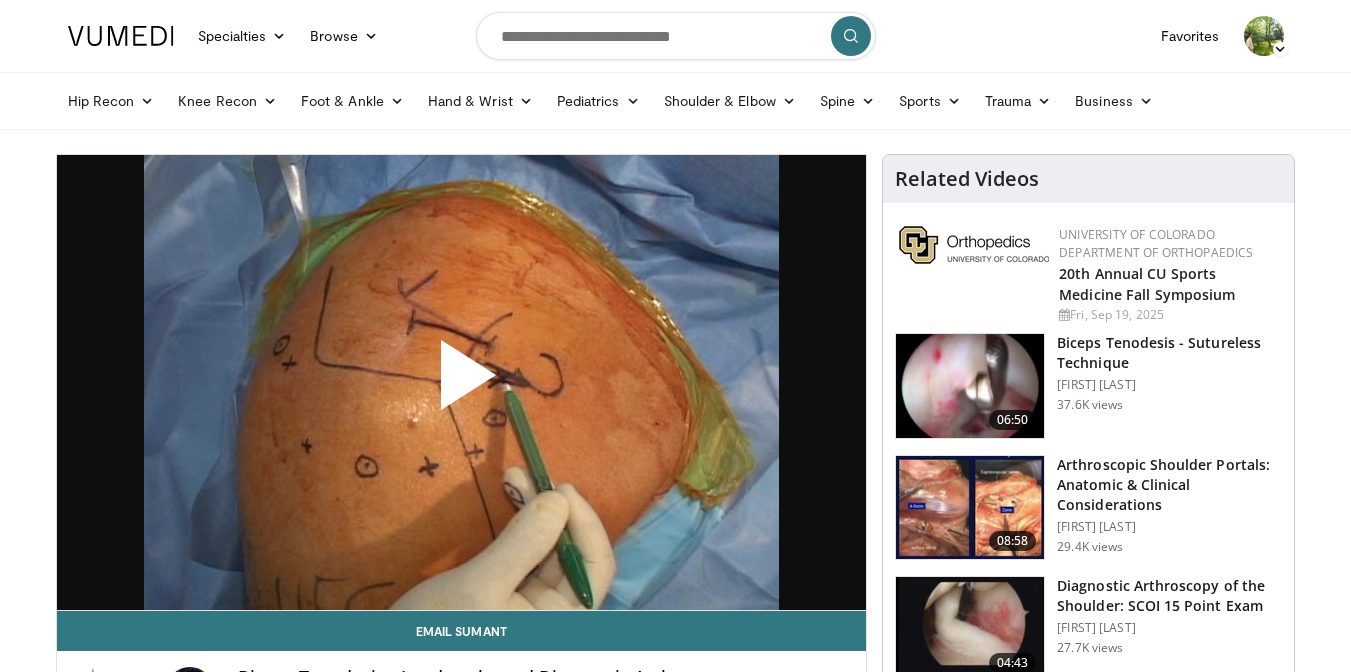scroll, scrollTop: 0, scrollLeft: 0, axis: both 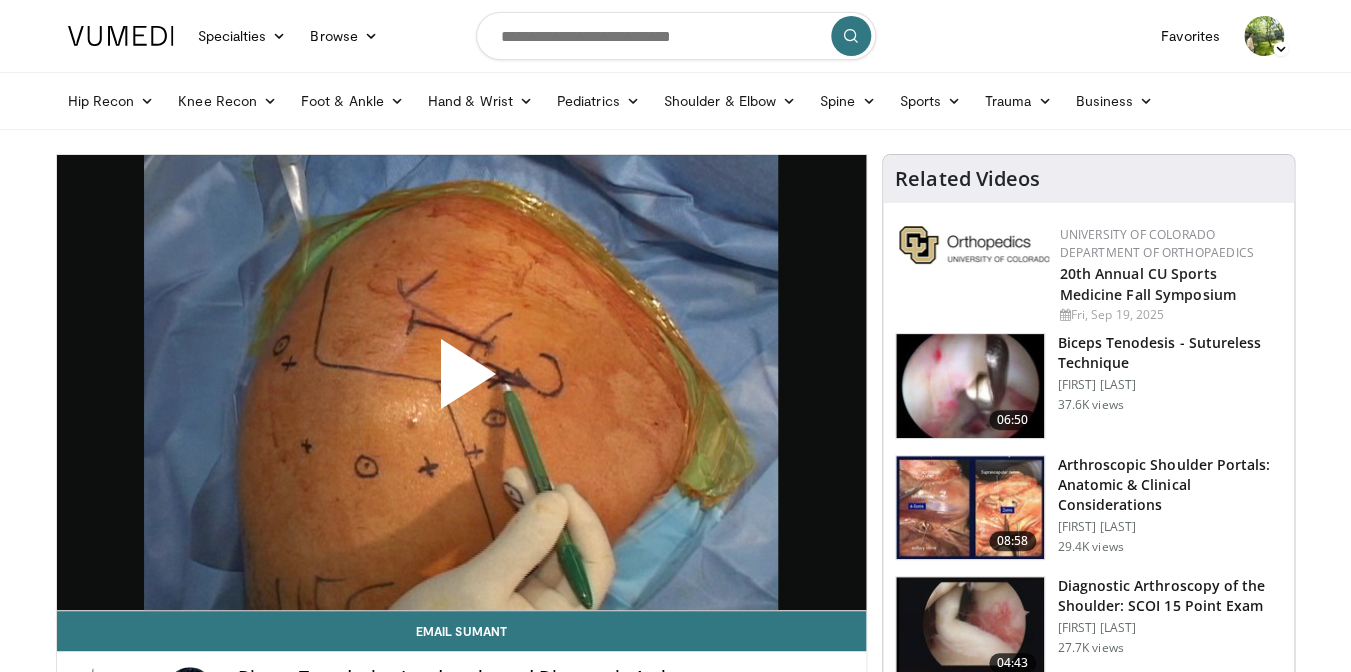 click at bounding box center (461, 382) 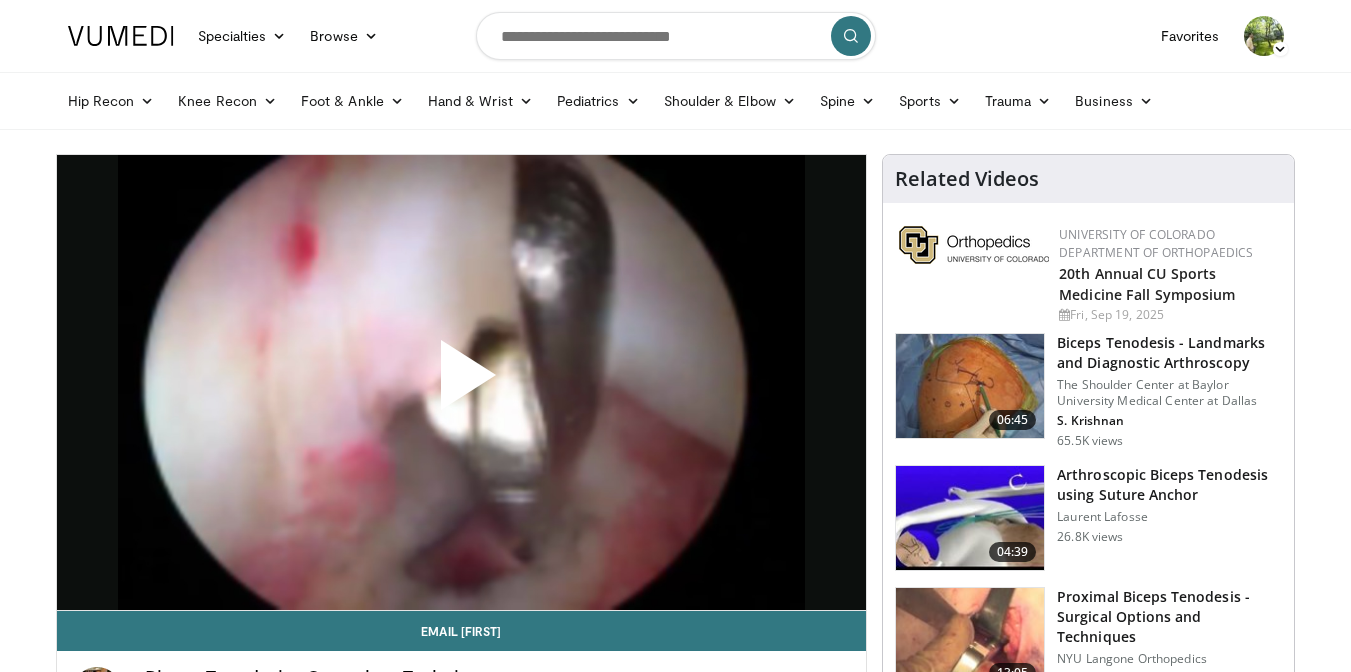 scroll, scrollTop: 0, scrollLeft: 0, axis: both 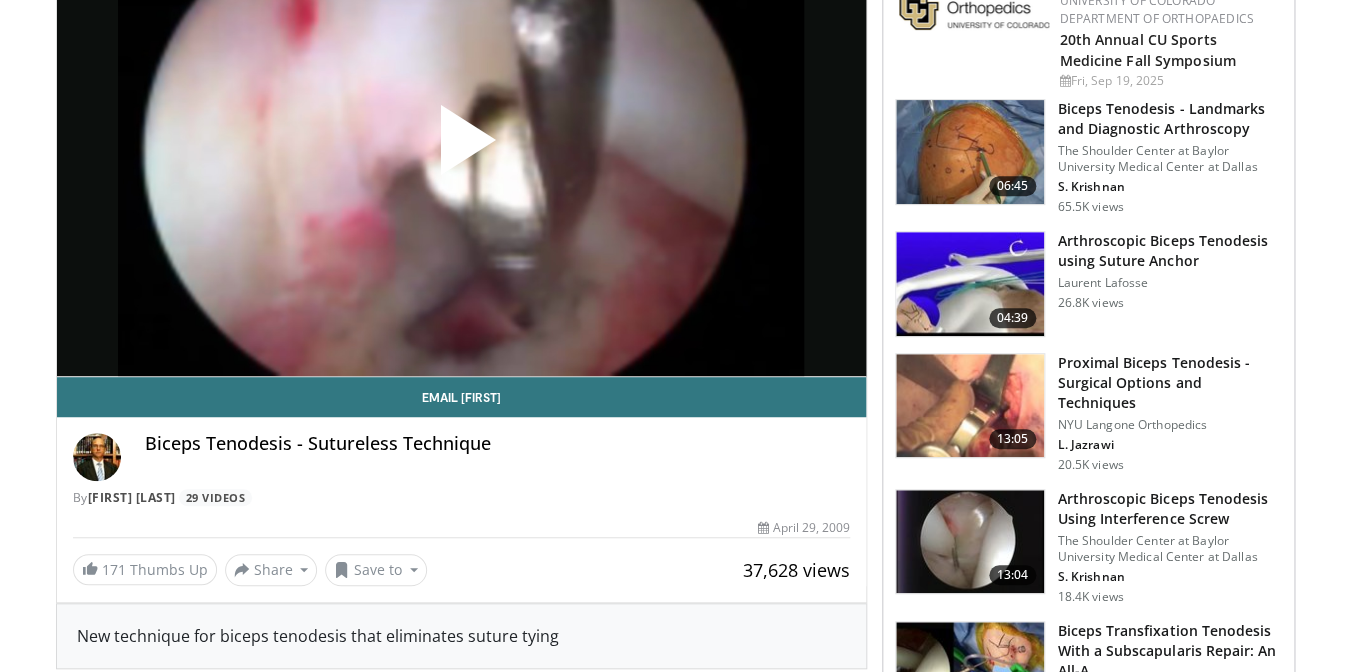 click at bounding box center (461, 148) 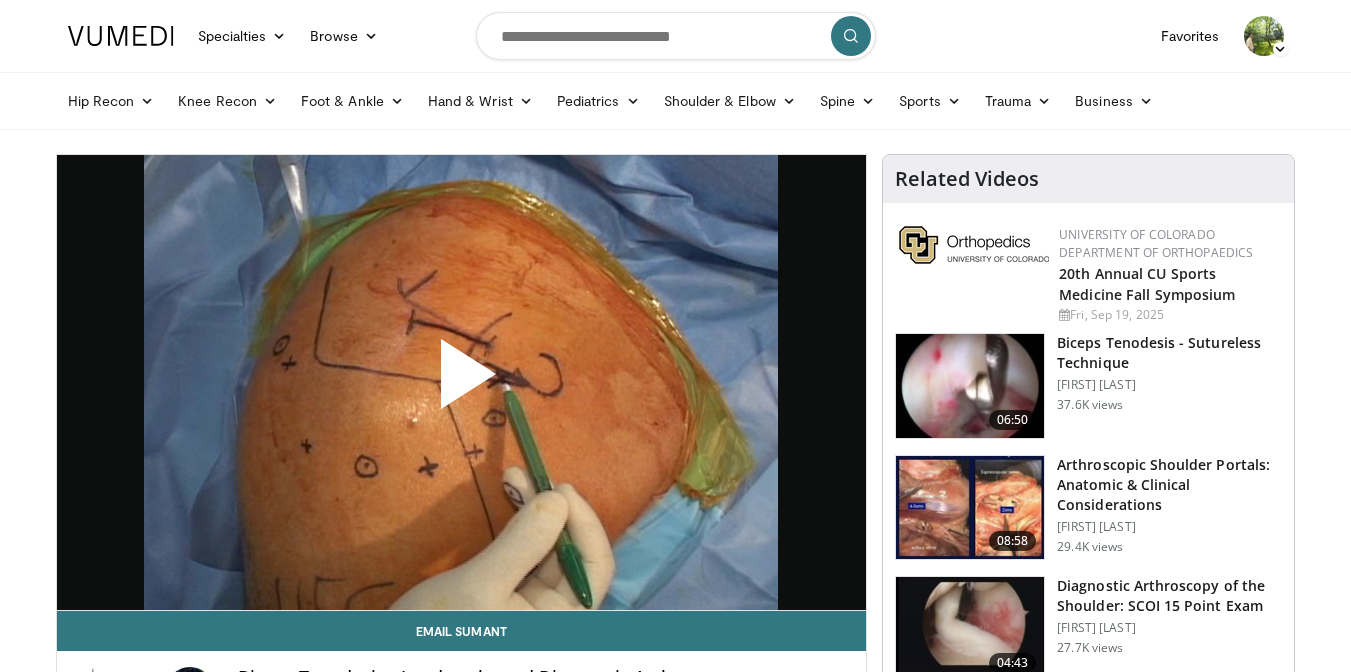 scroll, scrollTop: 0, scrollLeft: 0, axis: both 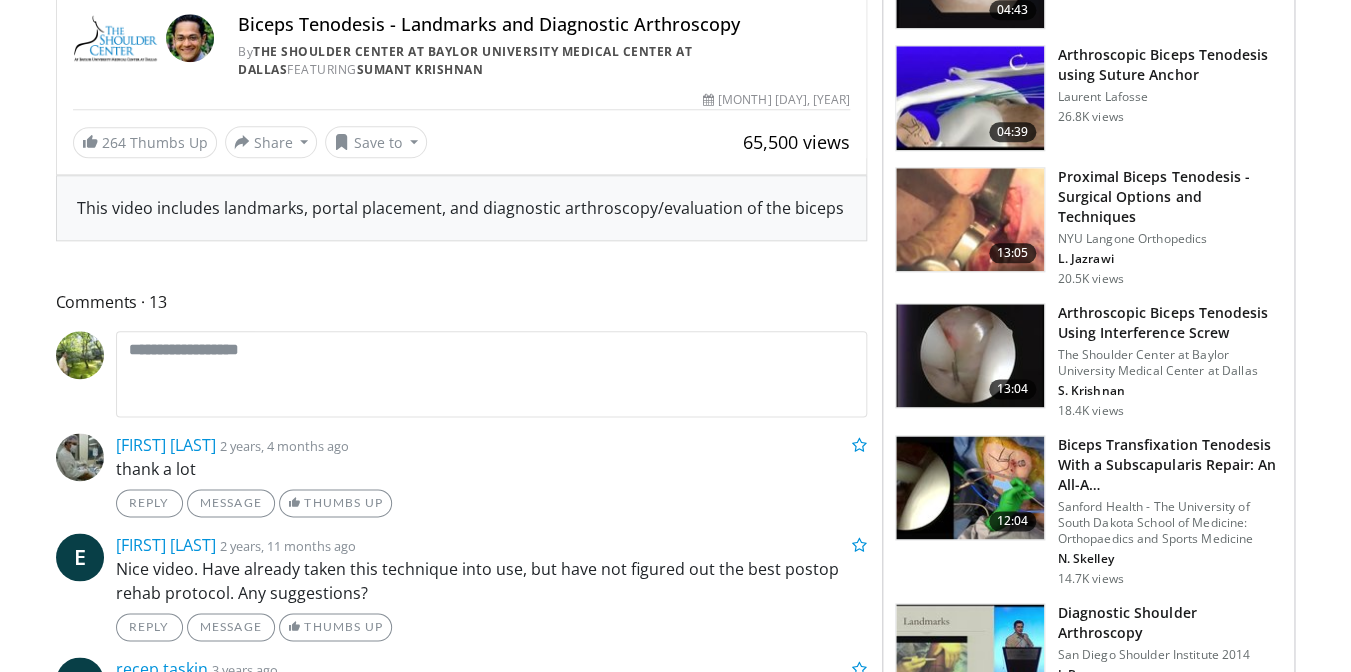 click at bounding box center (970, 488) 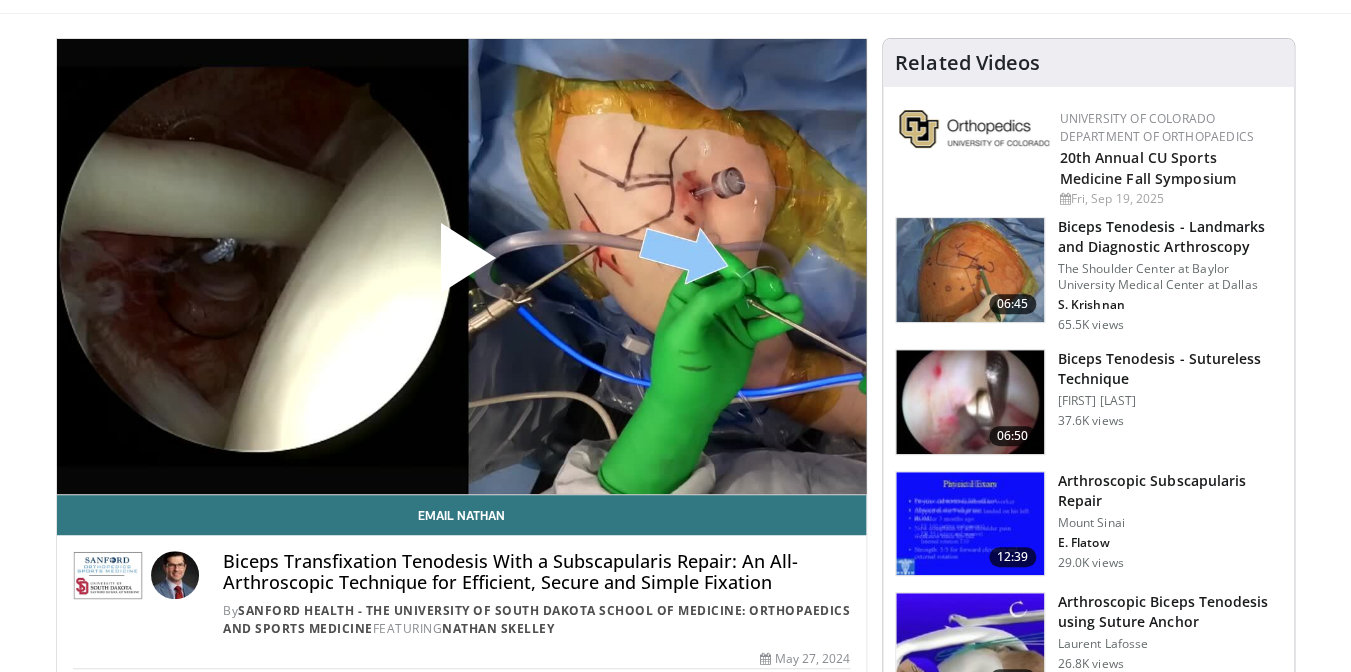 scroll, scrollTop: 121, scrollLeft: 0, axis: vertical 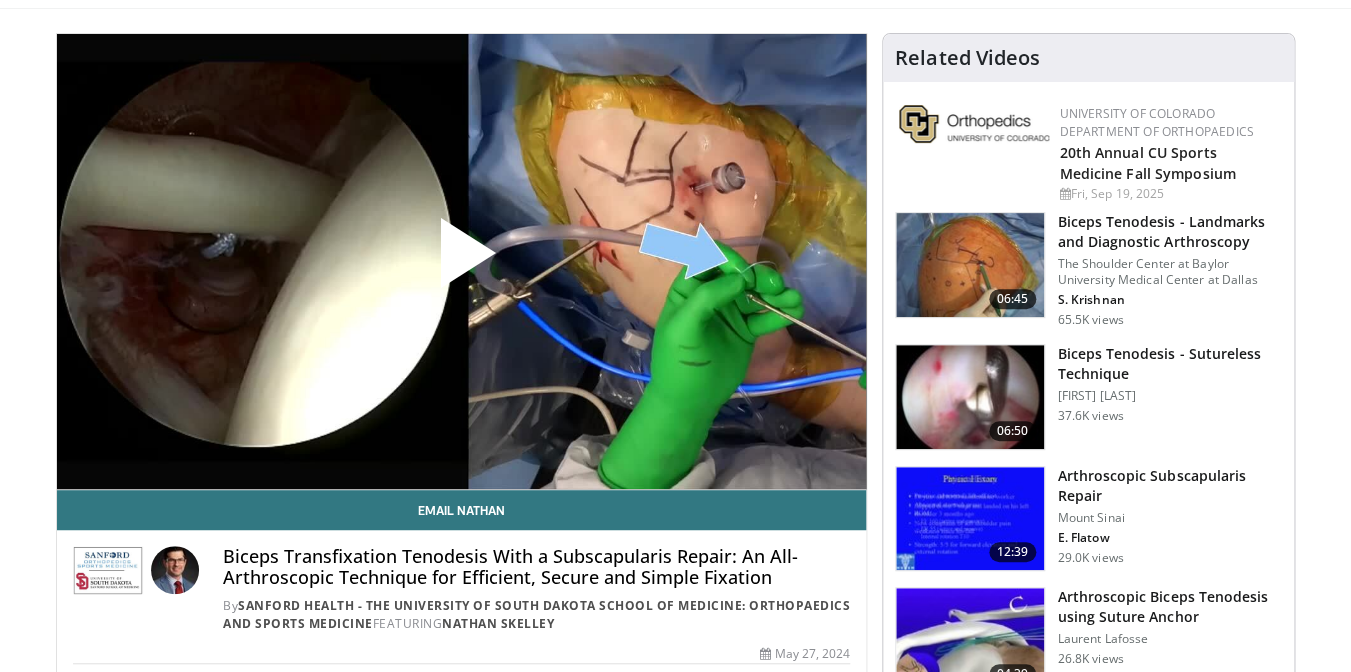click at bounding box center [461, 261] 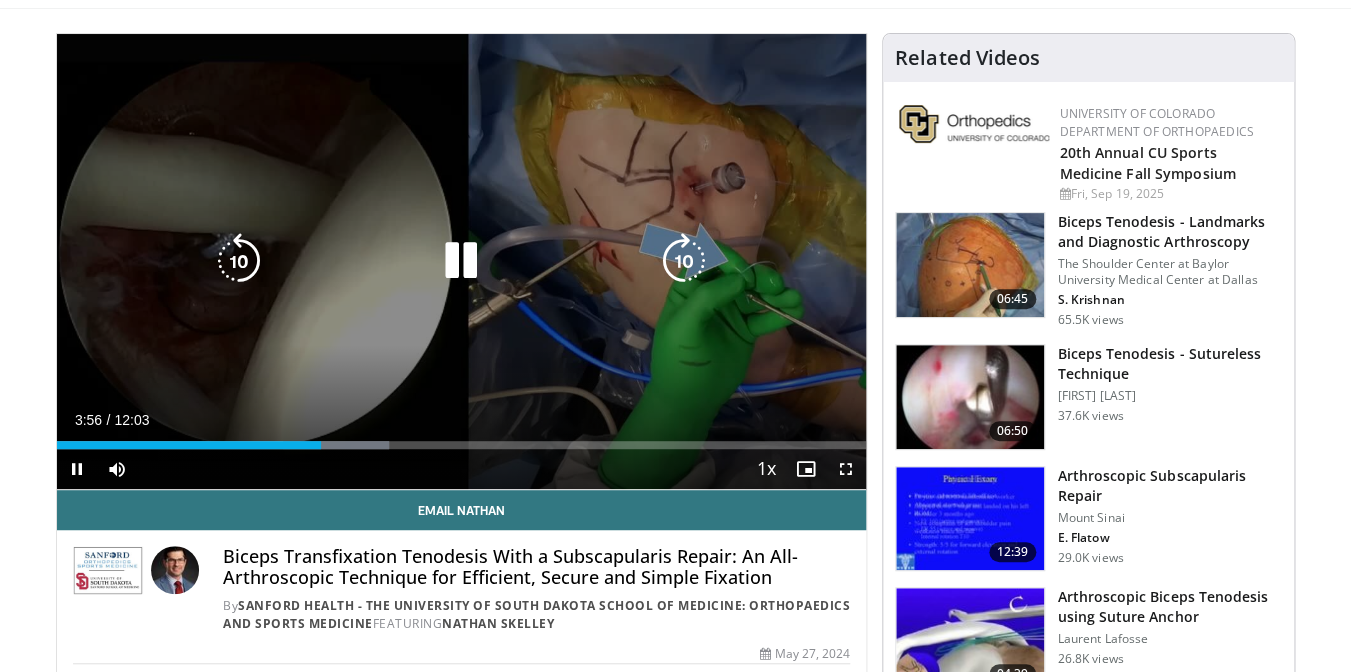click on "10 seconds
Tap to unmute" at bounding box center [462, 261] 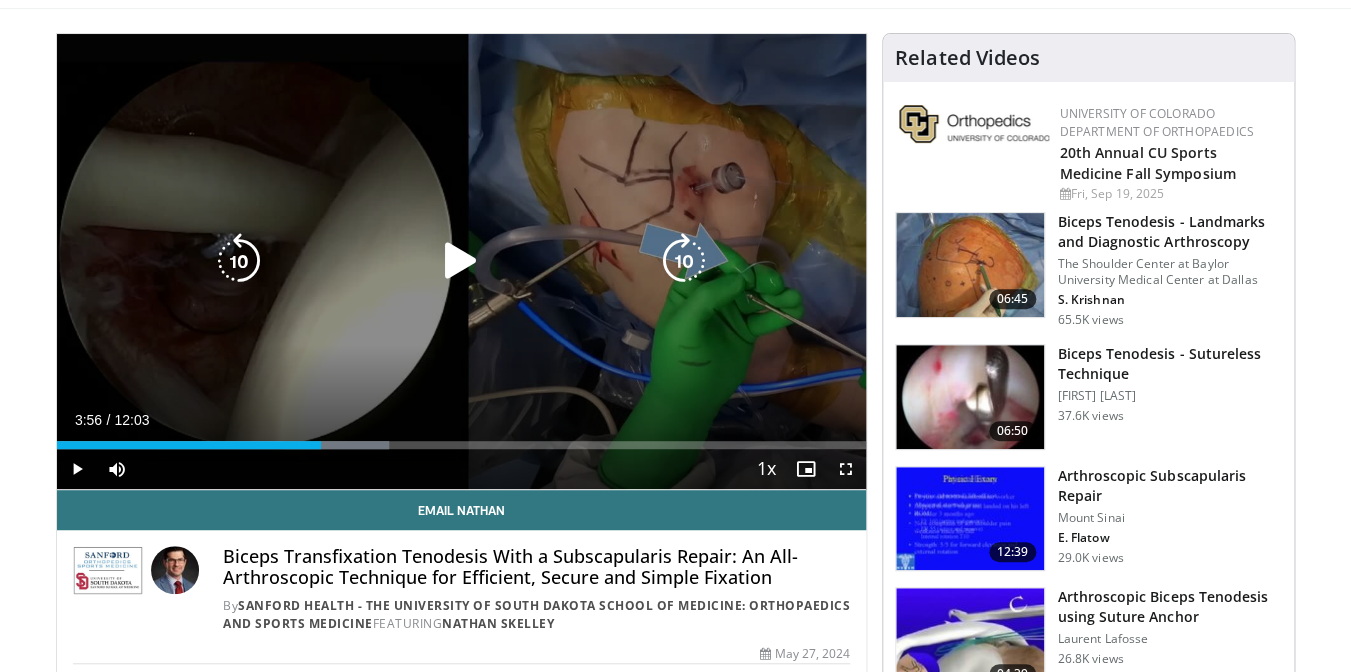 click at bounding box center (461, 261) 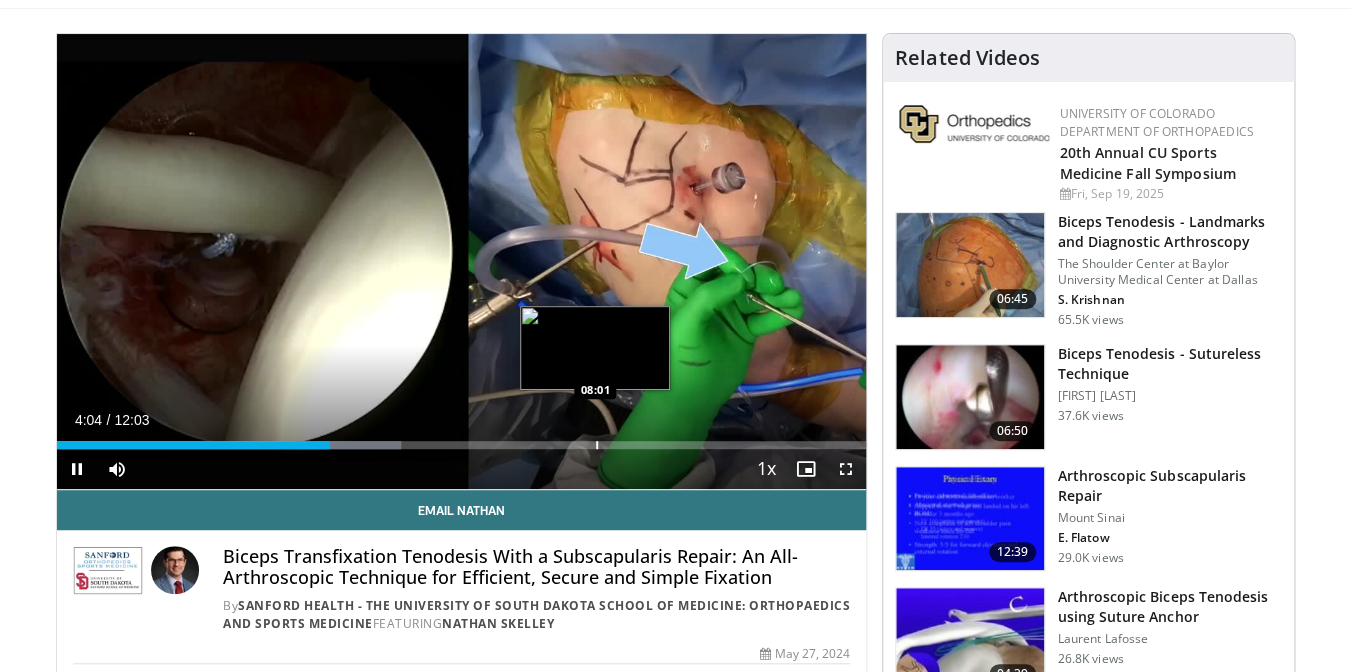 type 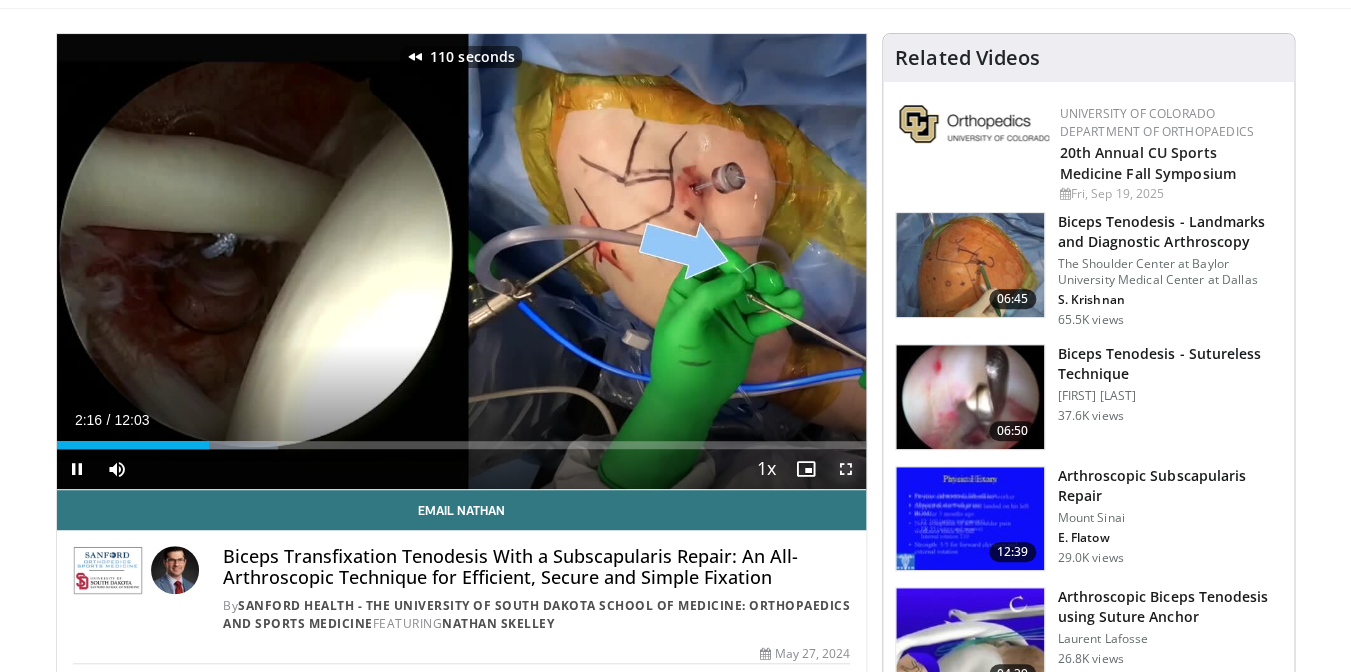 click at bounding box center [846, 469] 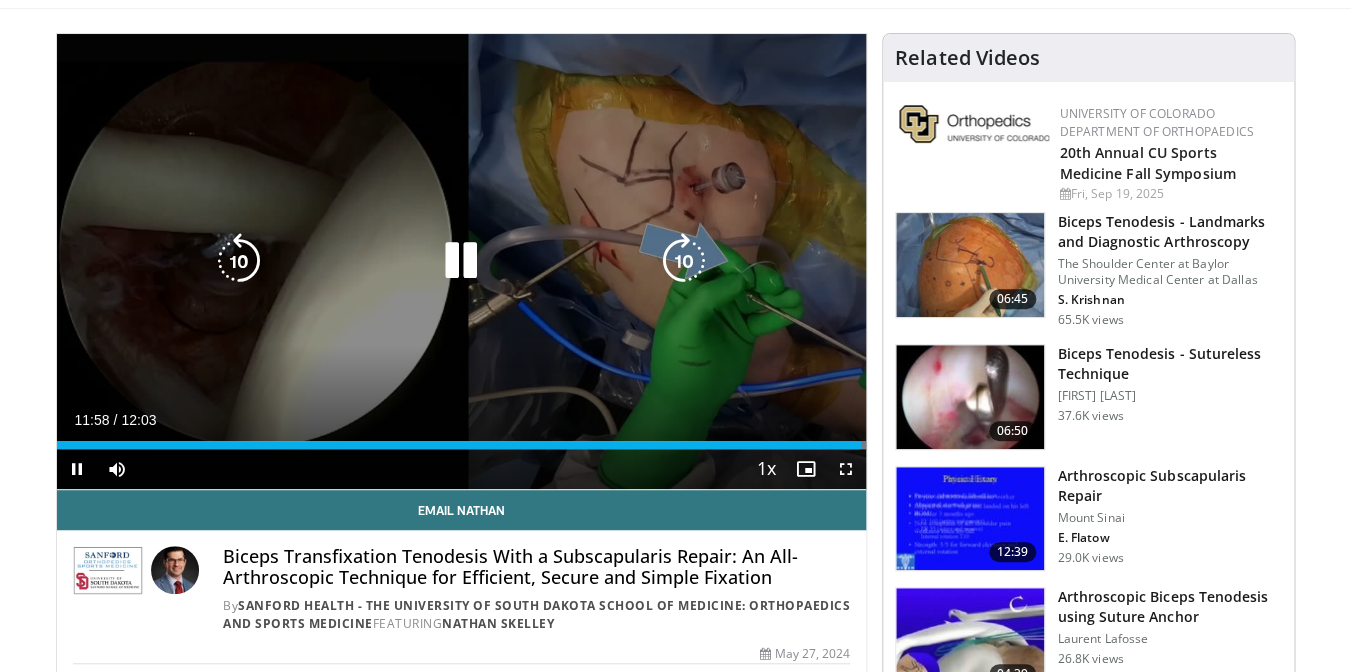 click on "110 seconds
Tap to unmute" at bounding box center [462, 261] 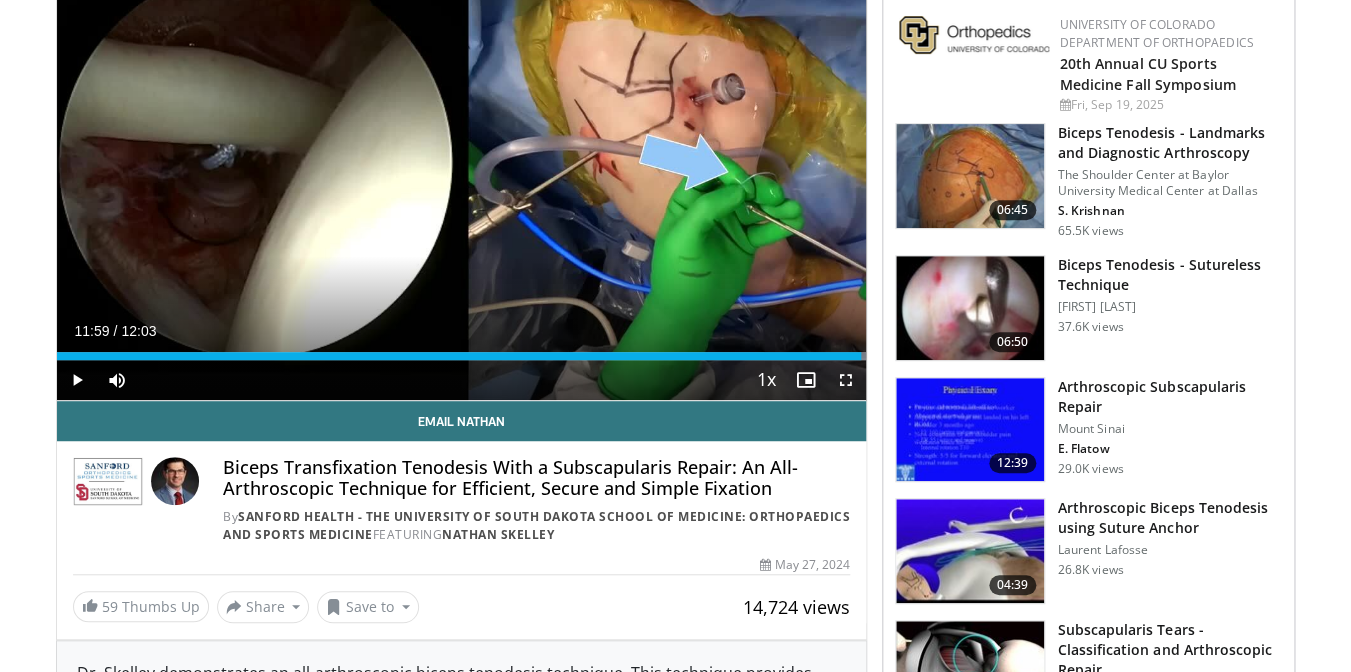 scroll, scrollTop: 216, scrollLeft: 0, axis: vertical 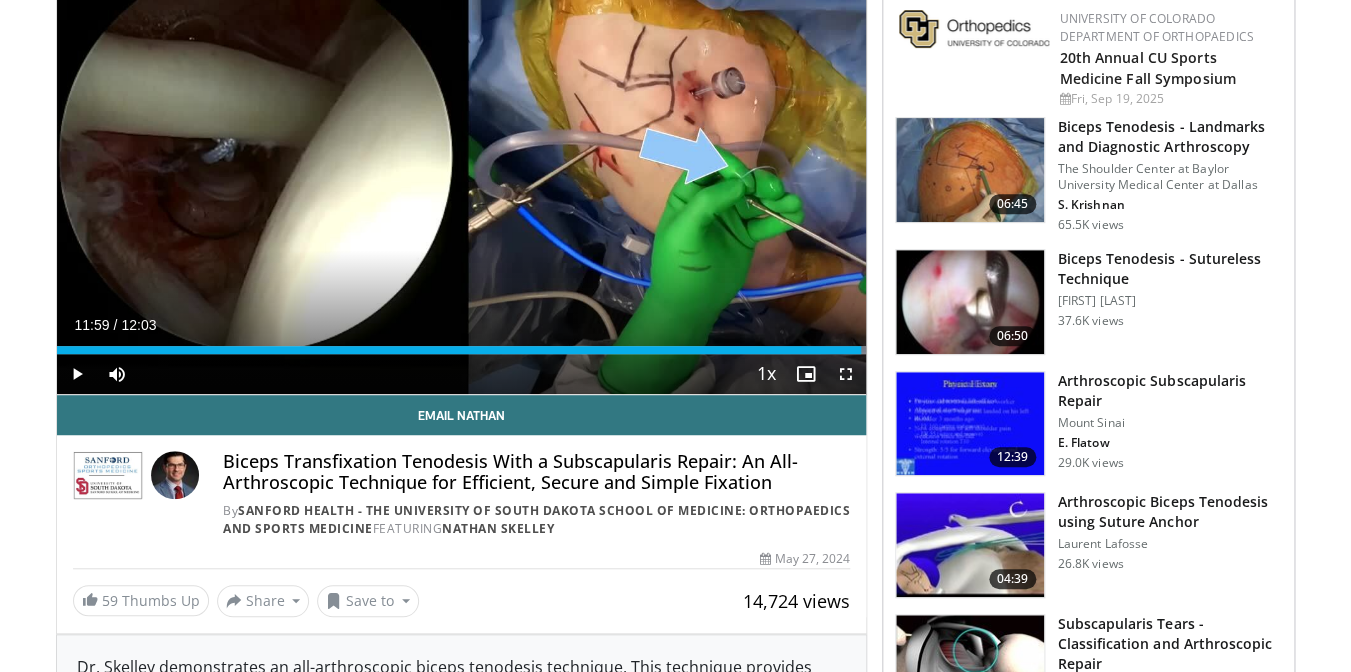 click at bounding box center (970, 424) 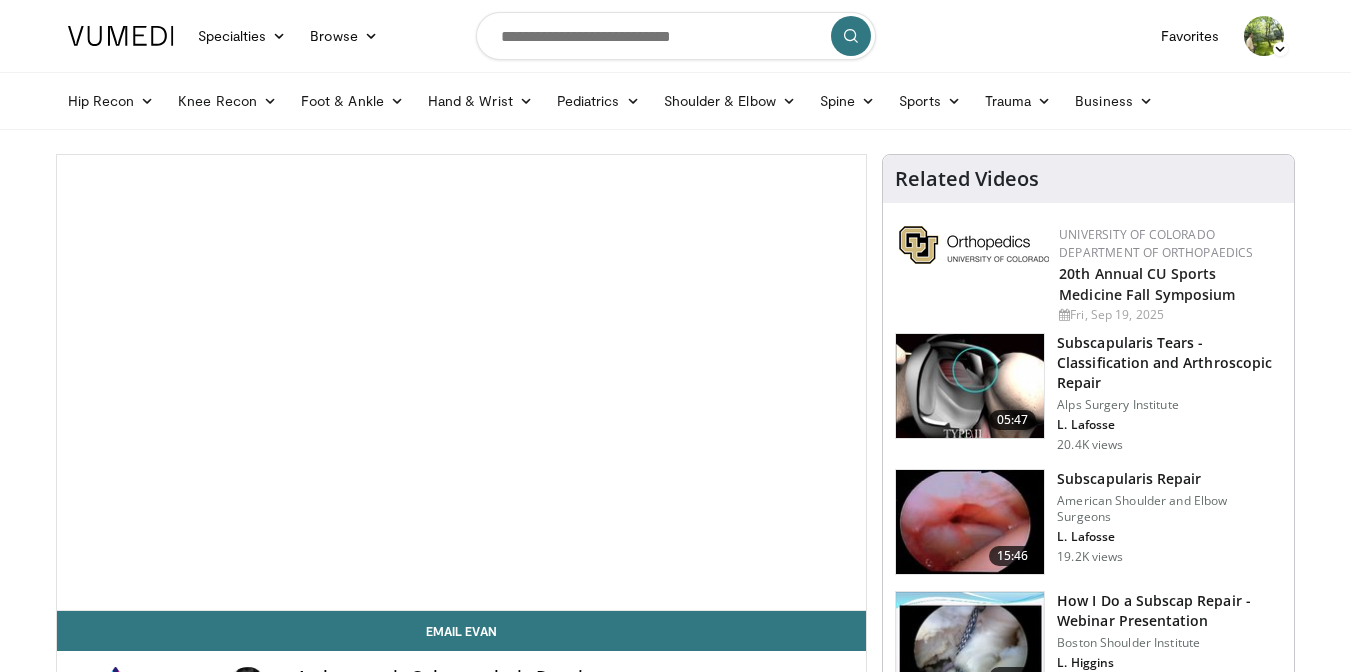 scroll, scrollTop: 0, scrollLeft: 0, axis: both 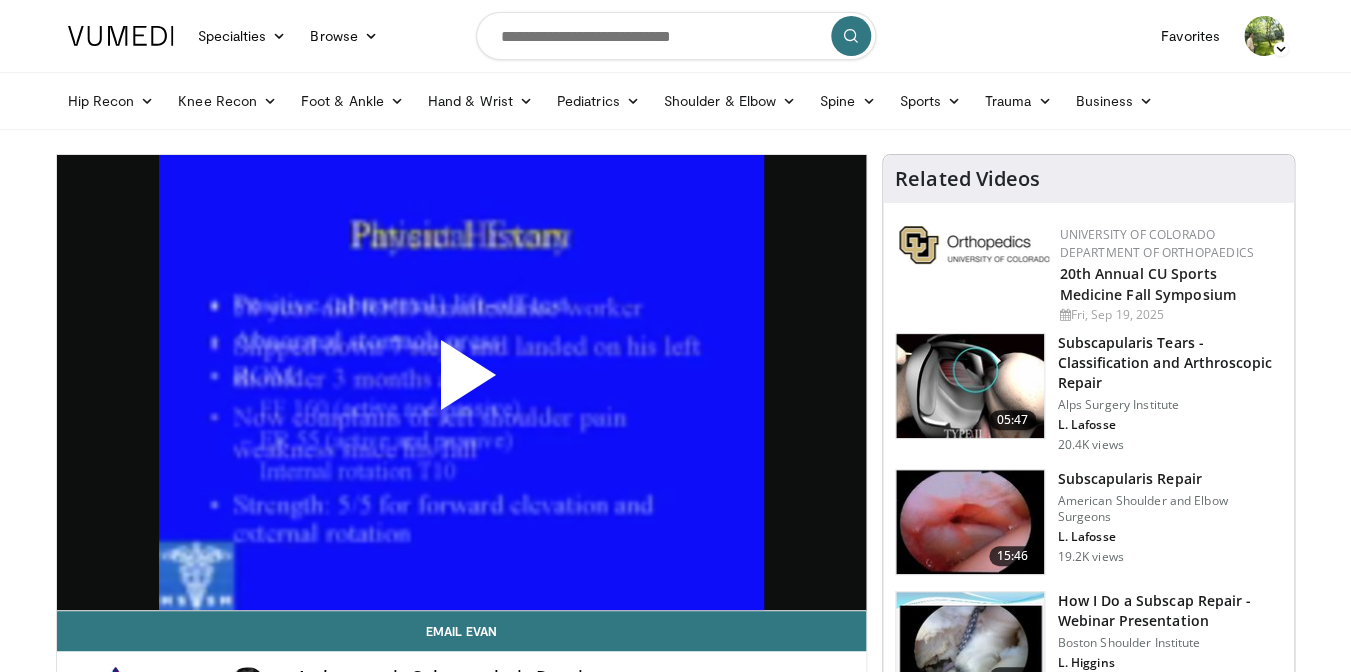 click at bounding box center [461, 383] 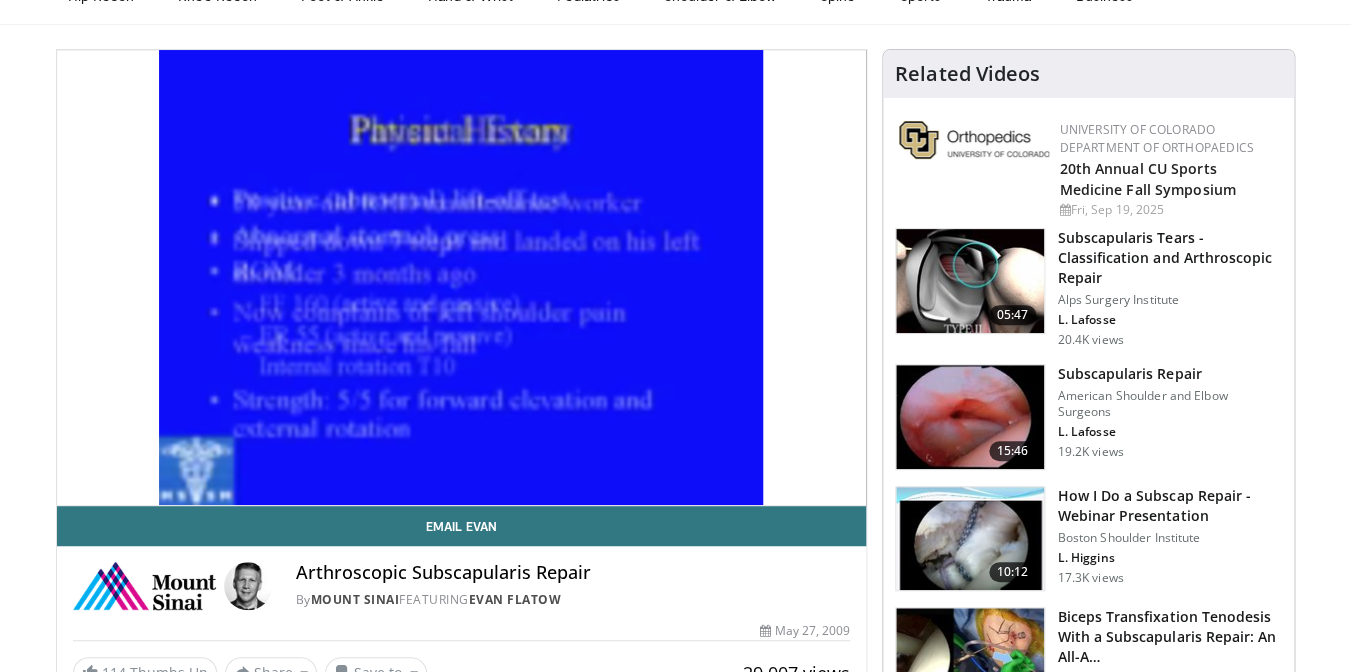 scroll, scrollTop: 121, scrollLeft: 0, axis: vertical 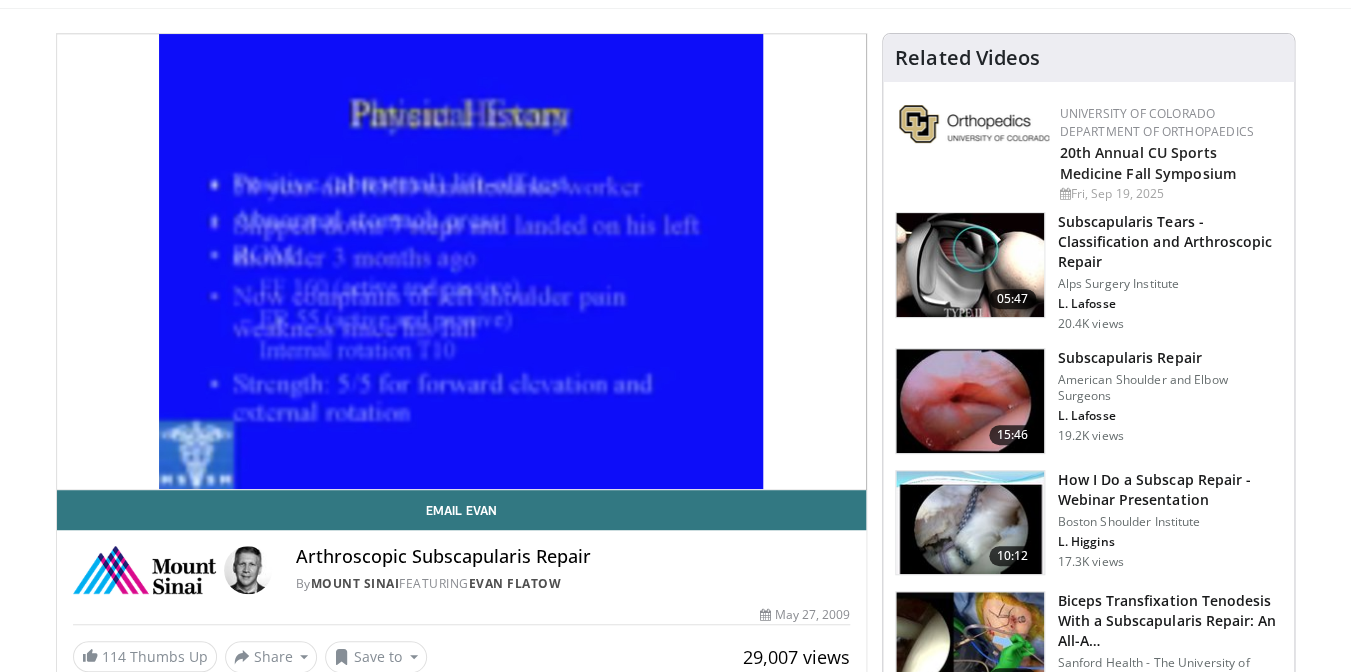 click at bounding box center [970, 401] 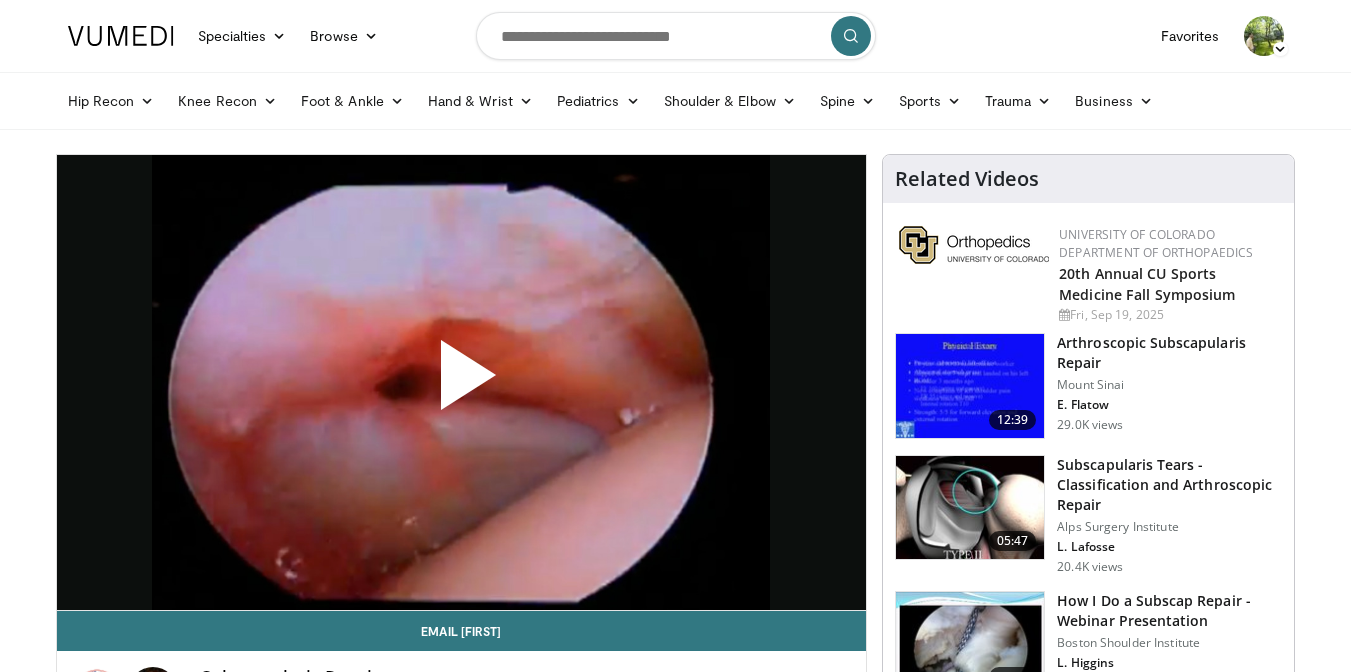 scroll, scrollTop: 0, scrollLeft: 0, axis: both 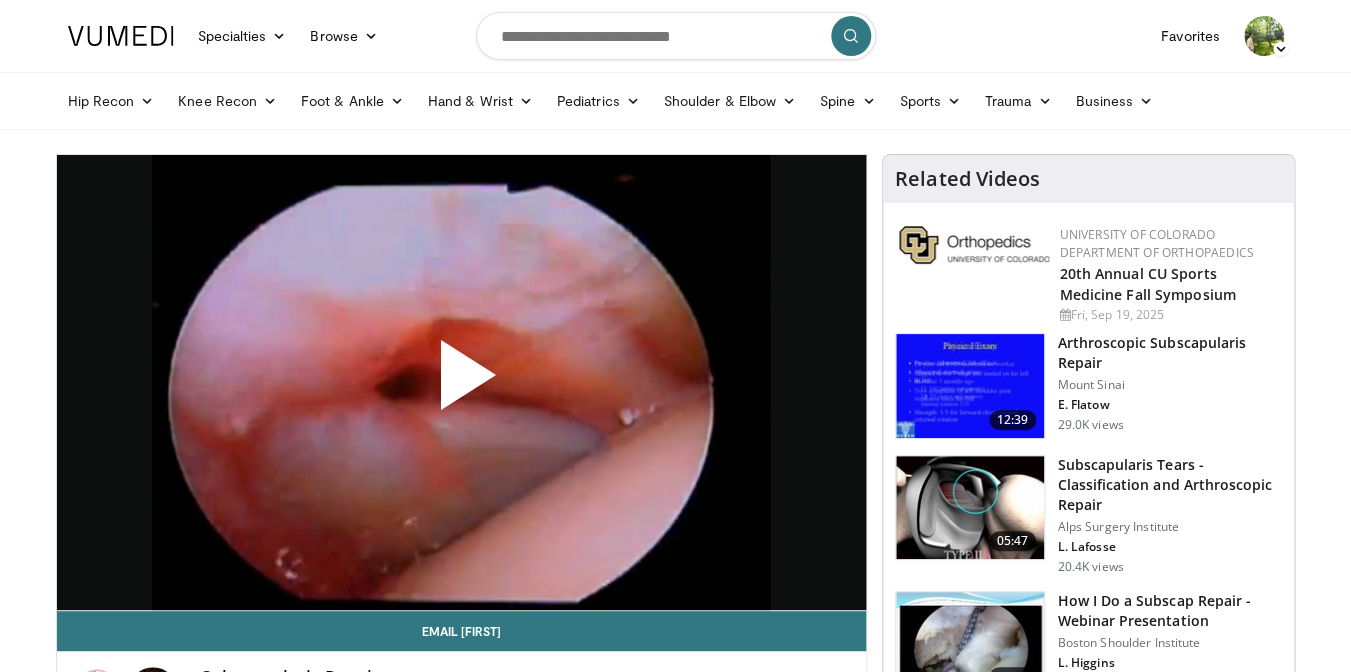 click at bounding box center [461, 383] 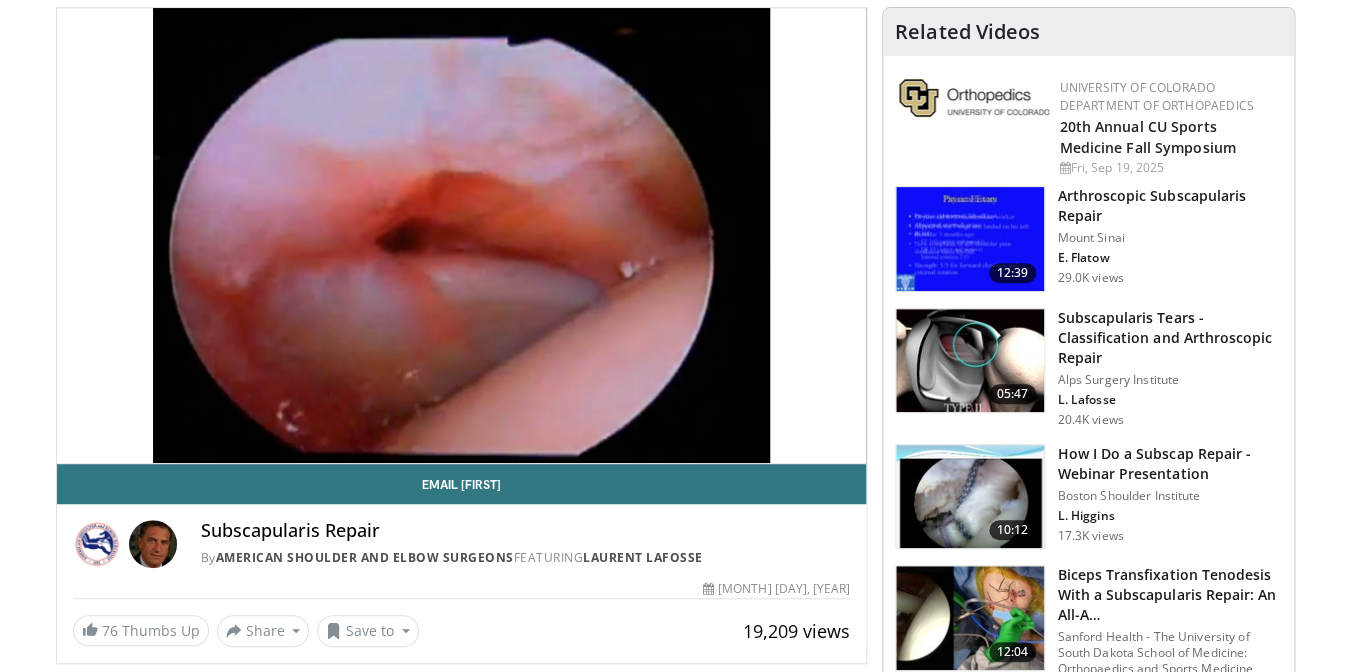 scroll, scrollTop: 152, scrollLeft: 0, axis: vertical 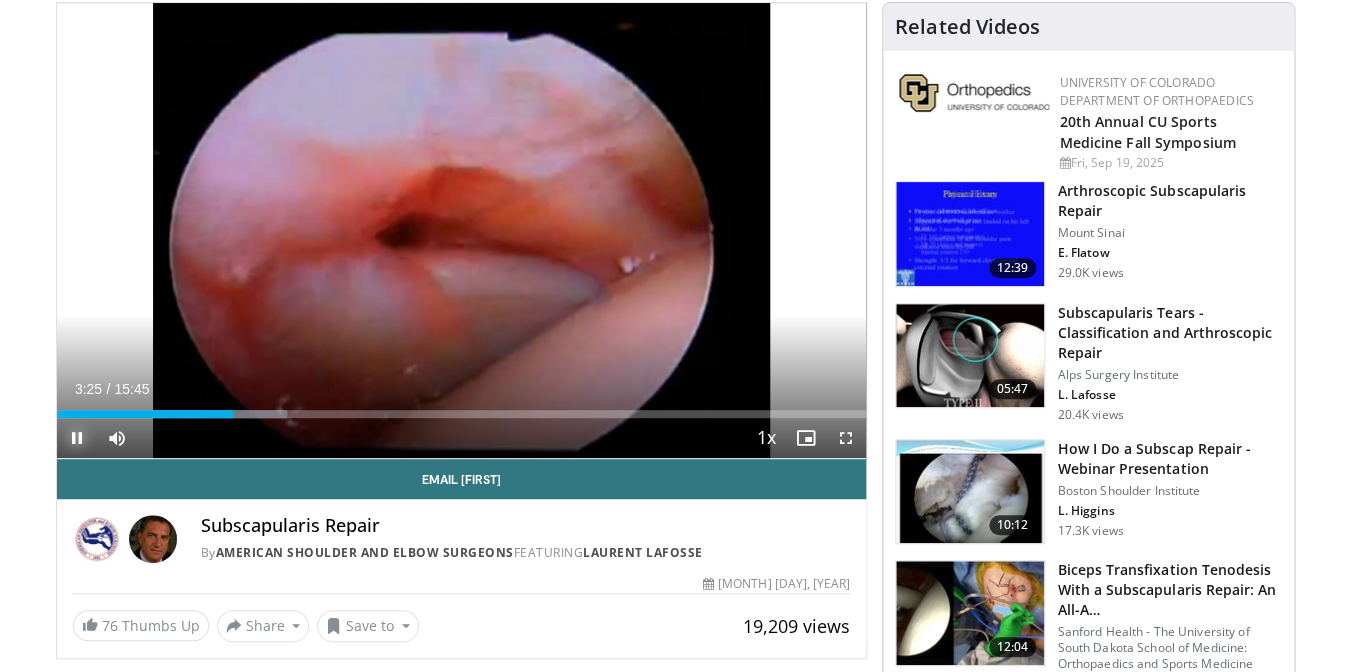click at bounding box center (77, 438) 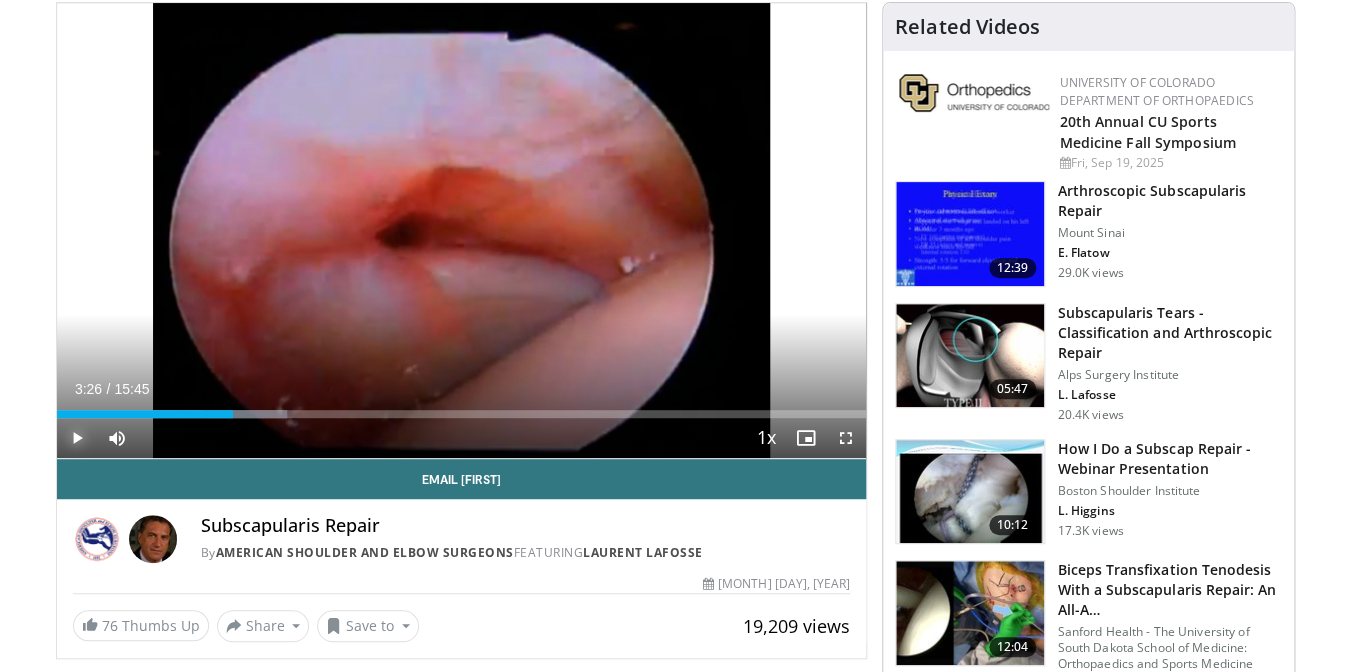 click at bounding box center (77, 438) 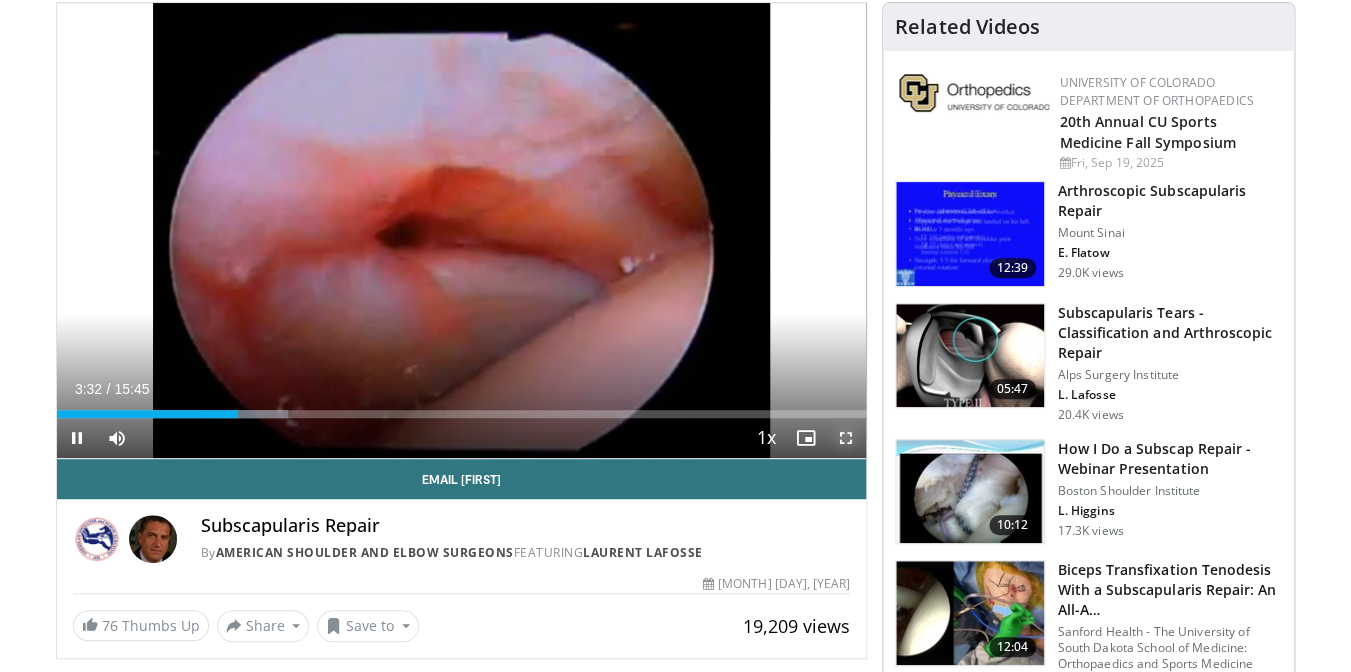 click at bounding box center (846, 438) 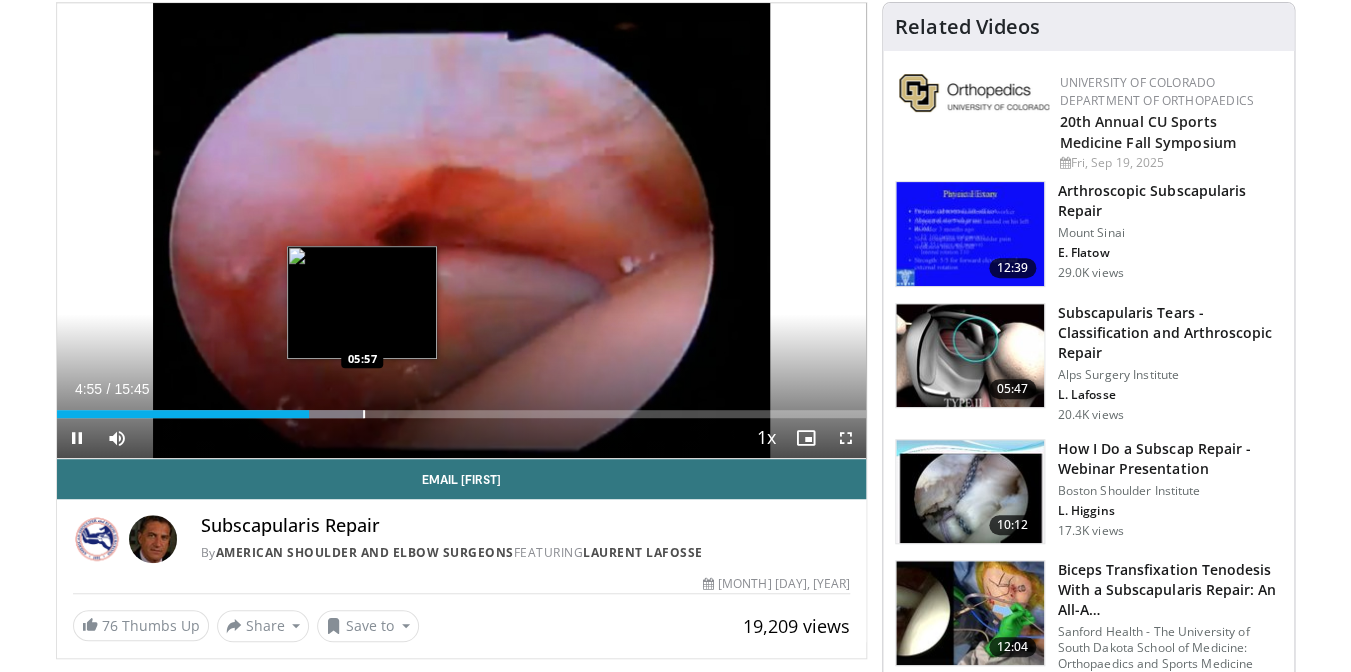 click on "Loaded :  38.00% 04:55 05:57" at bounding box center [462, 414] 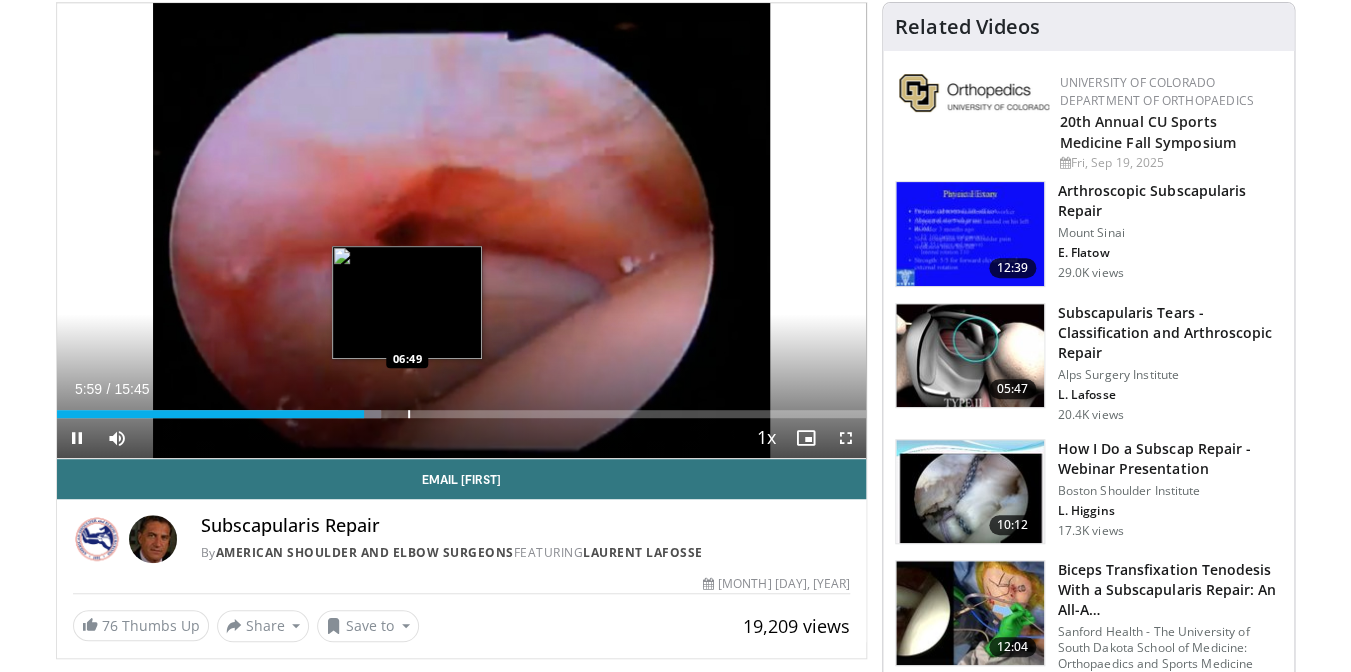 click at bounding box center (409, 414) 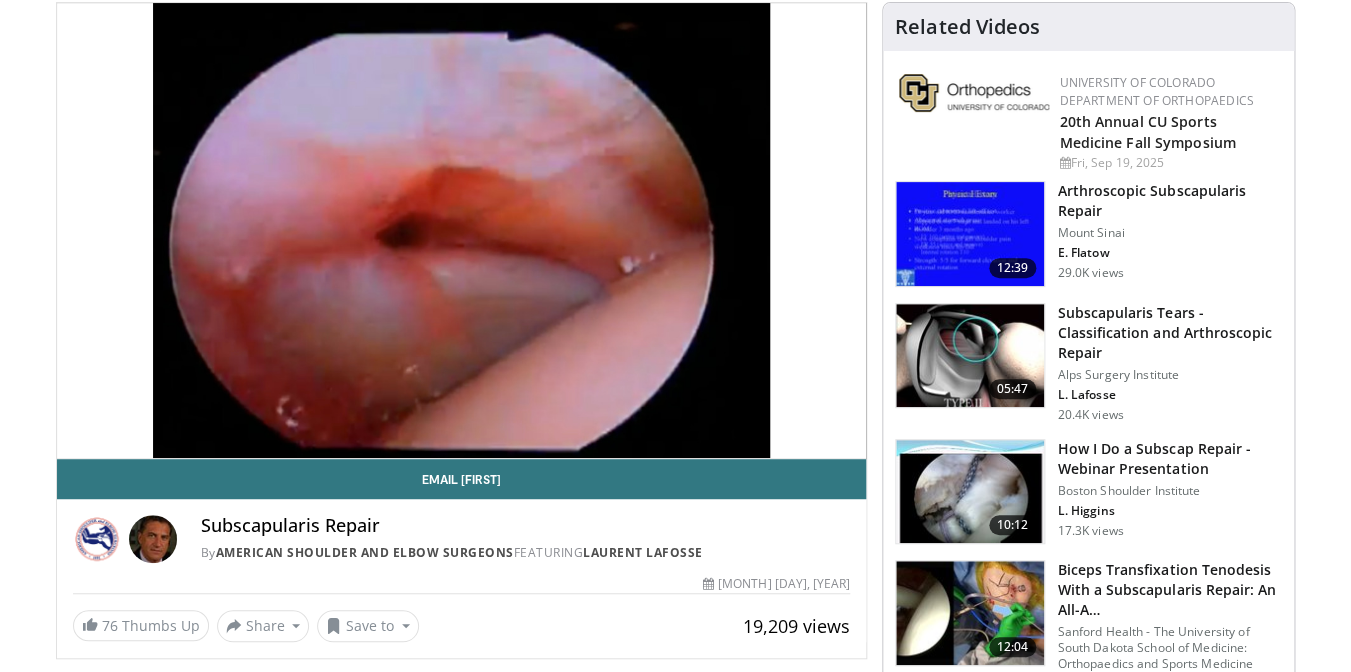 click at bounding box center [970, 234] 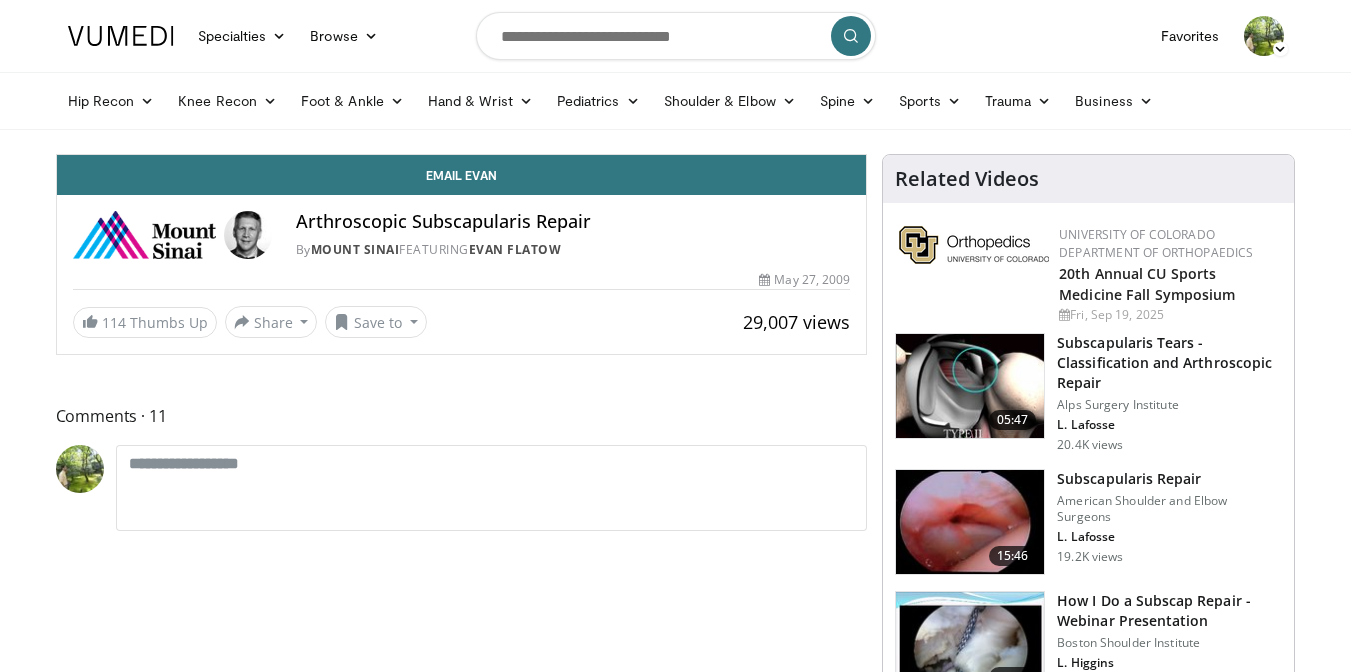 scroll, scrollTop: 0, scrollLeft: 0, axis: both 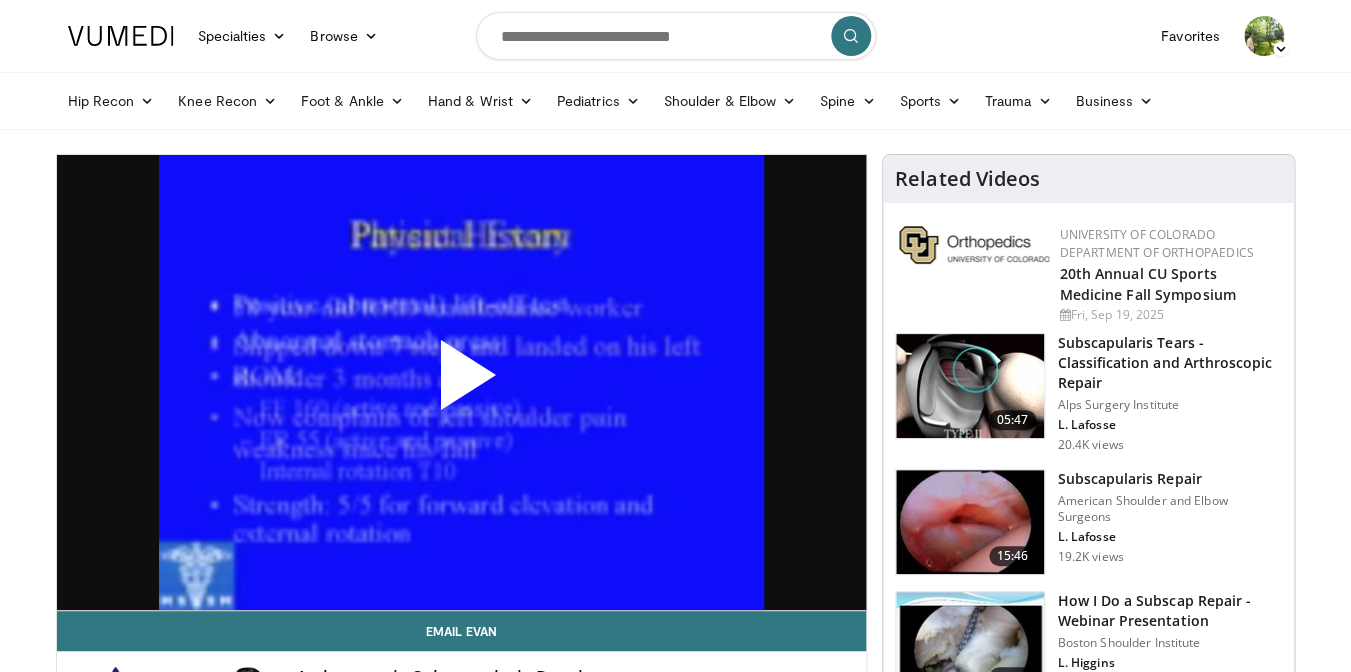 click at bounding box center [461, 383] 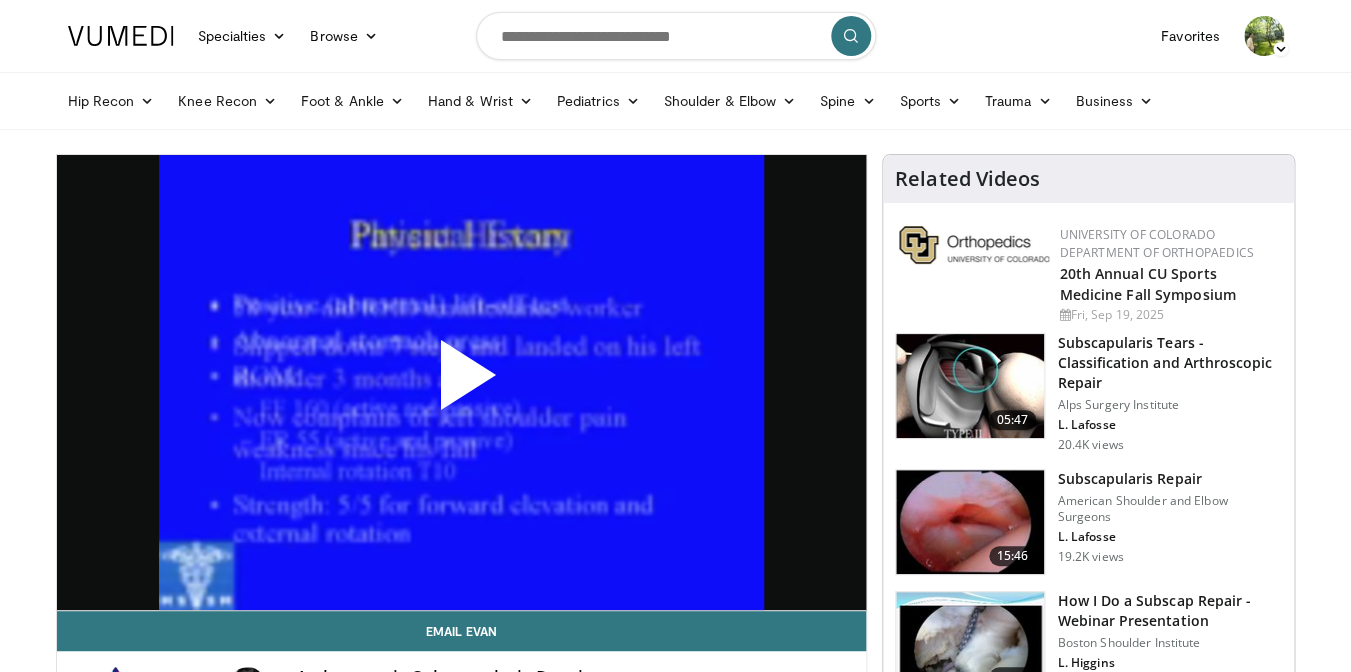 scroll, scrollTop: 0, scrollLeft: 0, axis: both 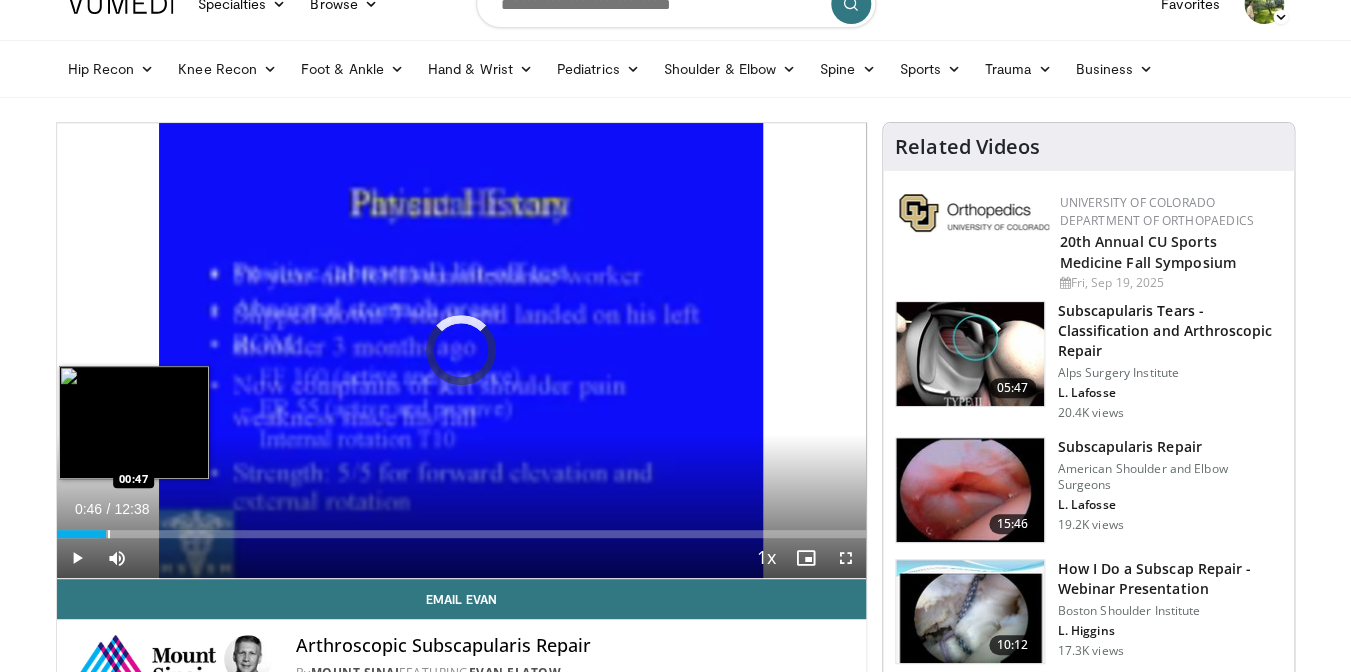 click on "Loaded :  5.28% 00:46 00:47" at bounding box center [462, 534] 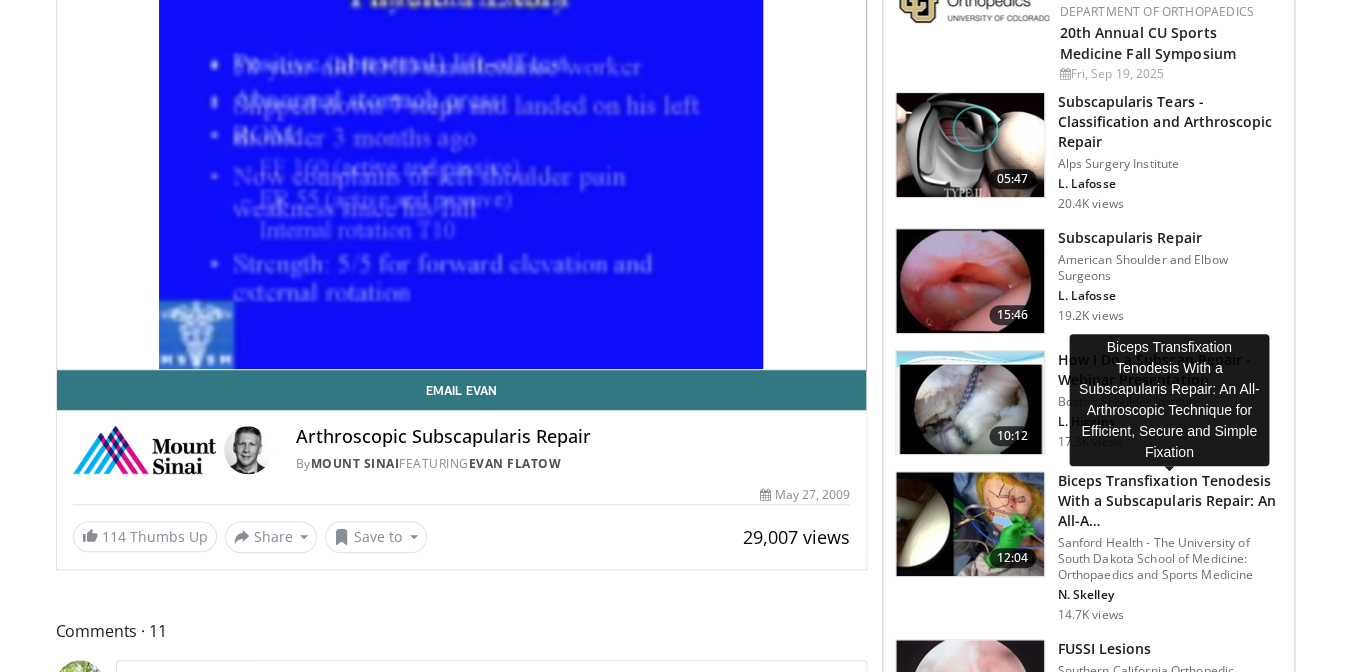 scroll, scrollTop: 285, scrollLeft: 0, axis: vertical 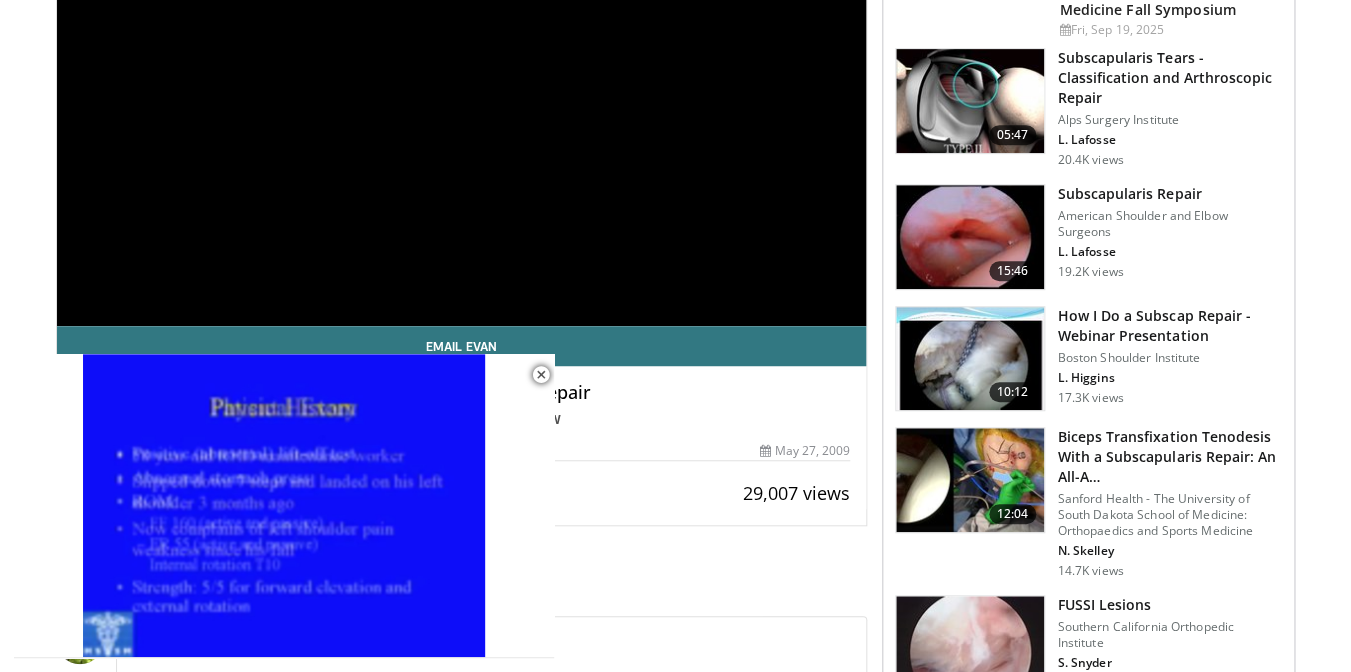 click at bounding box center (970, 359) 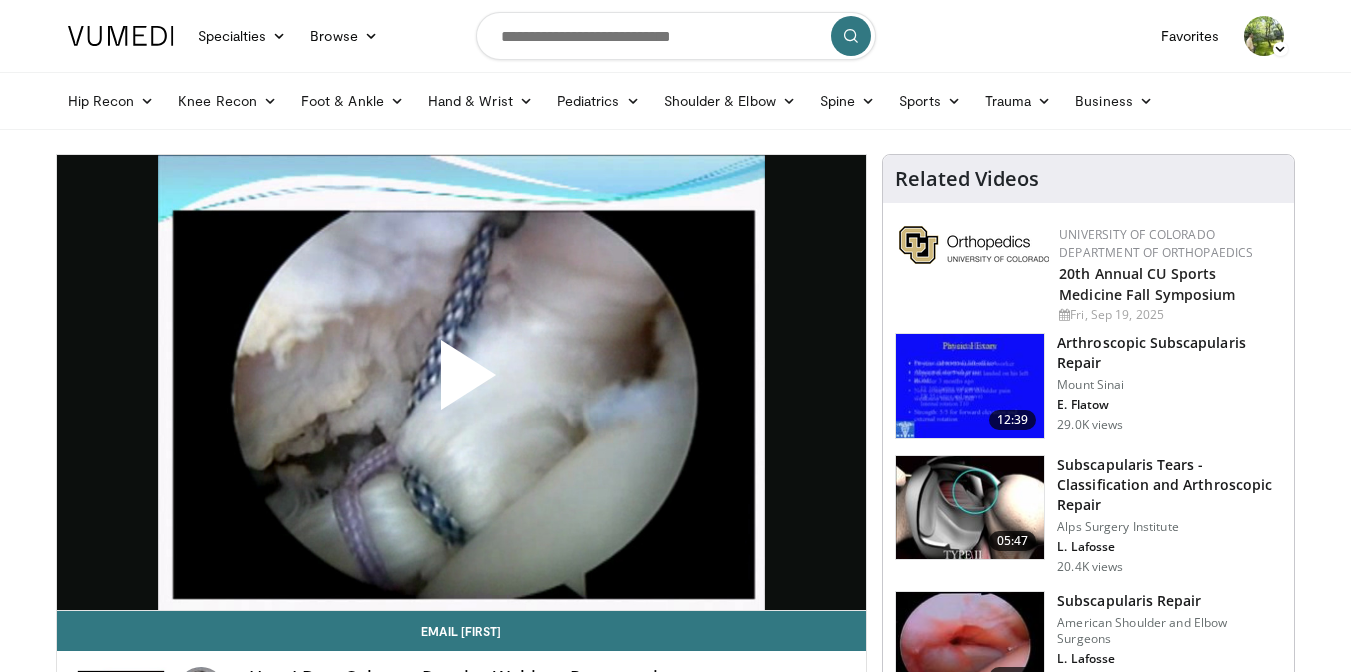 scroll, scrollTop: 0, scrollLeft: 0, axis: both 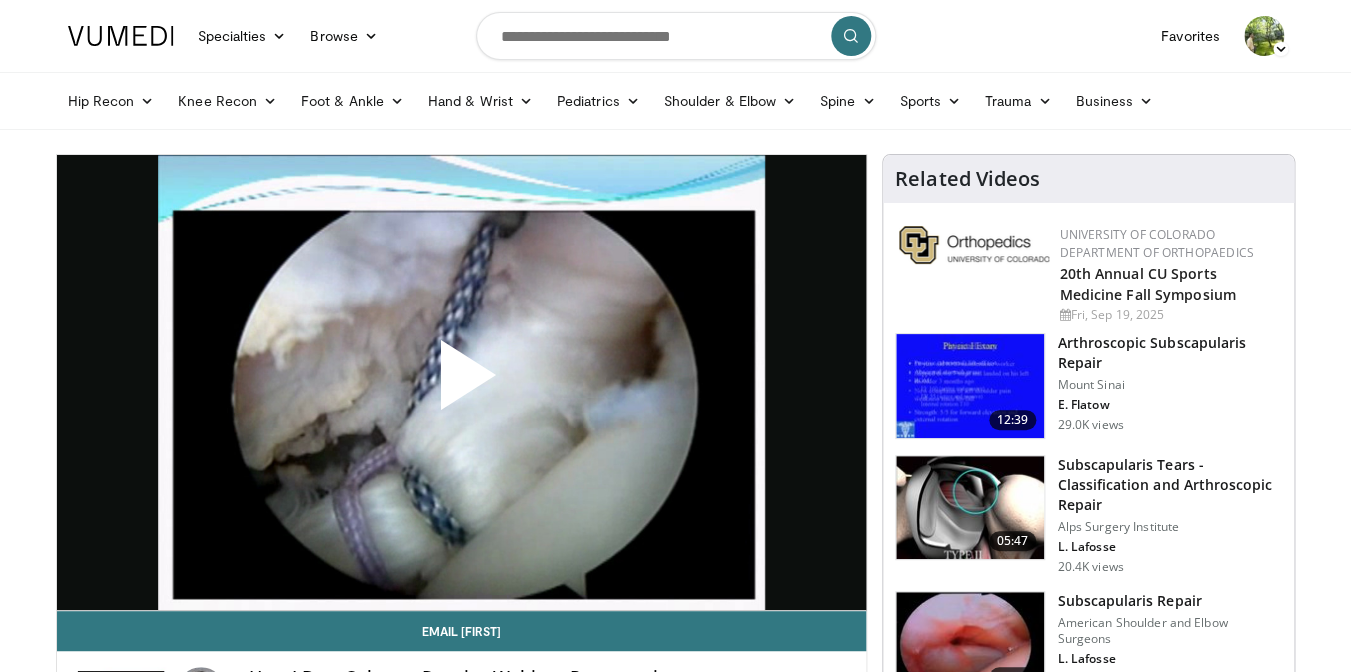 click at bounding box center [461, 383] 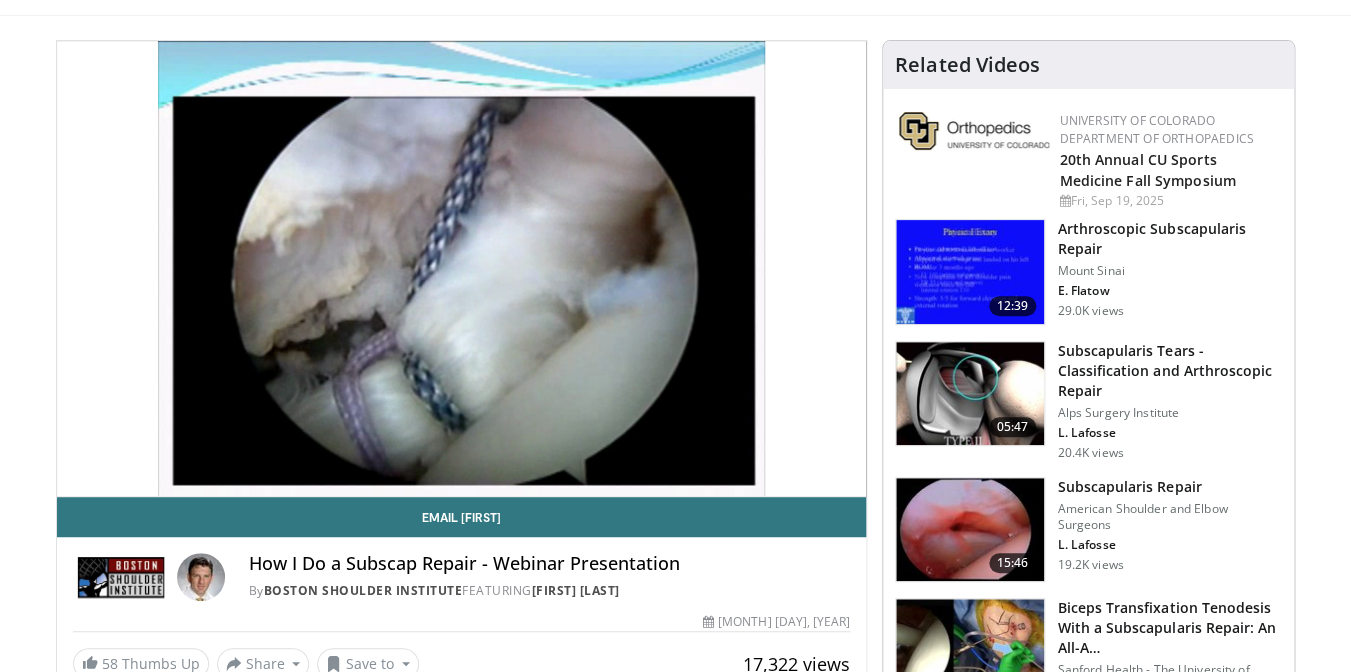 scroll, scrollTop: 105, scrollLeft: 0, axis: vertical 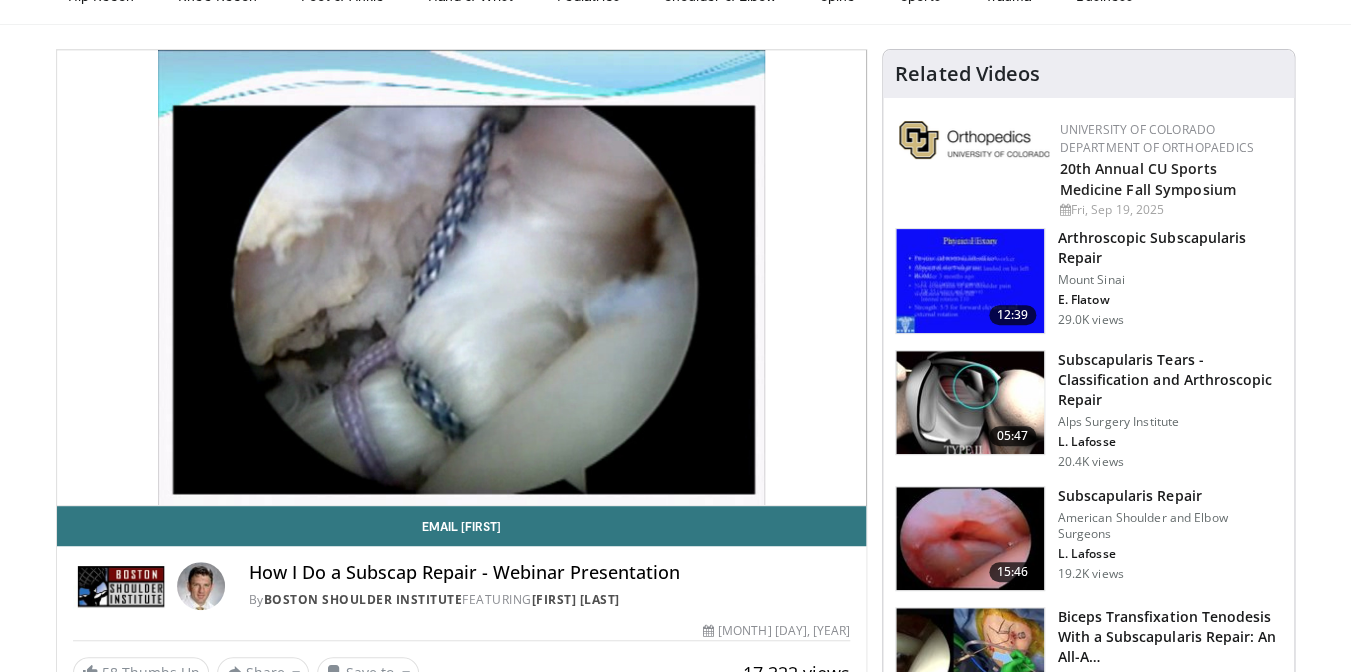 click on "**********" at bounding box center (462, 278) 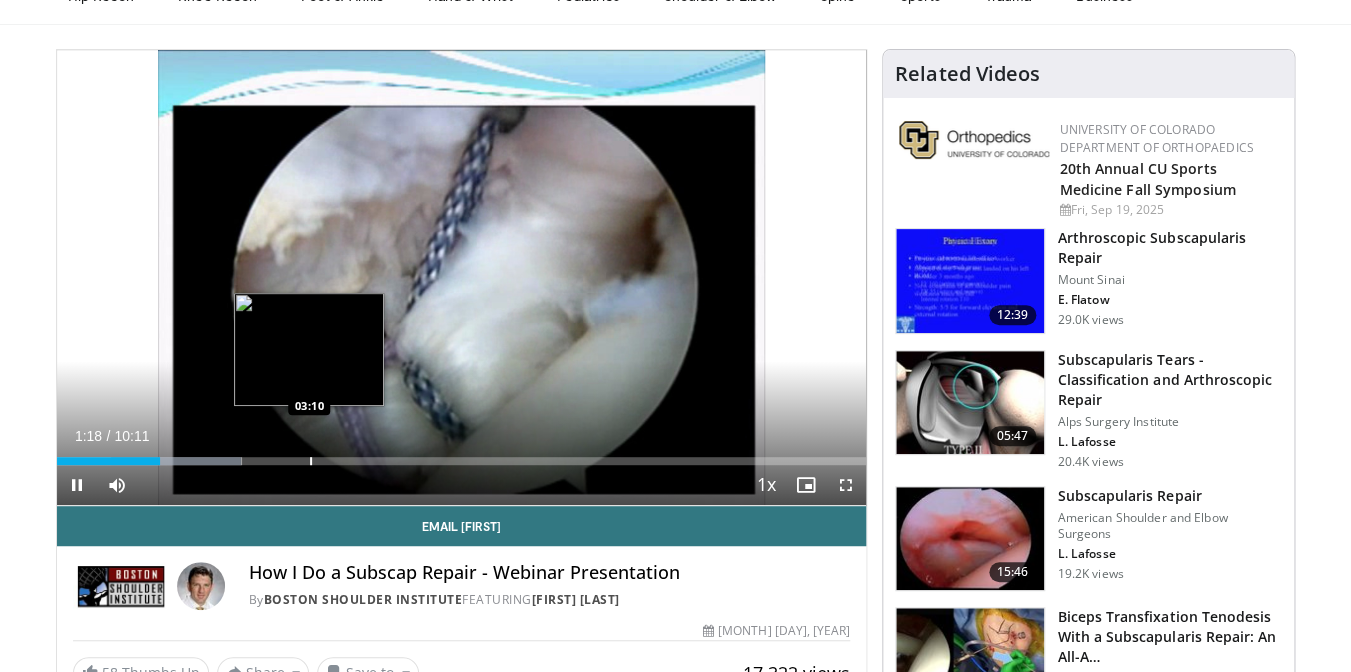 click at bounding box center (311, 461) 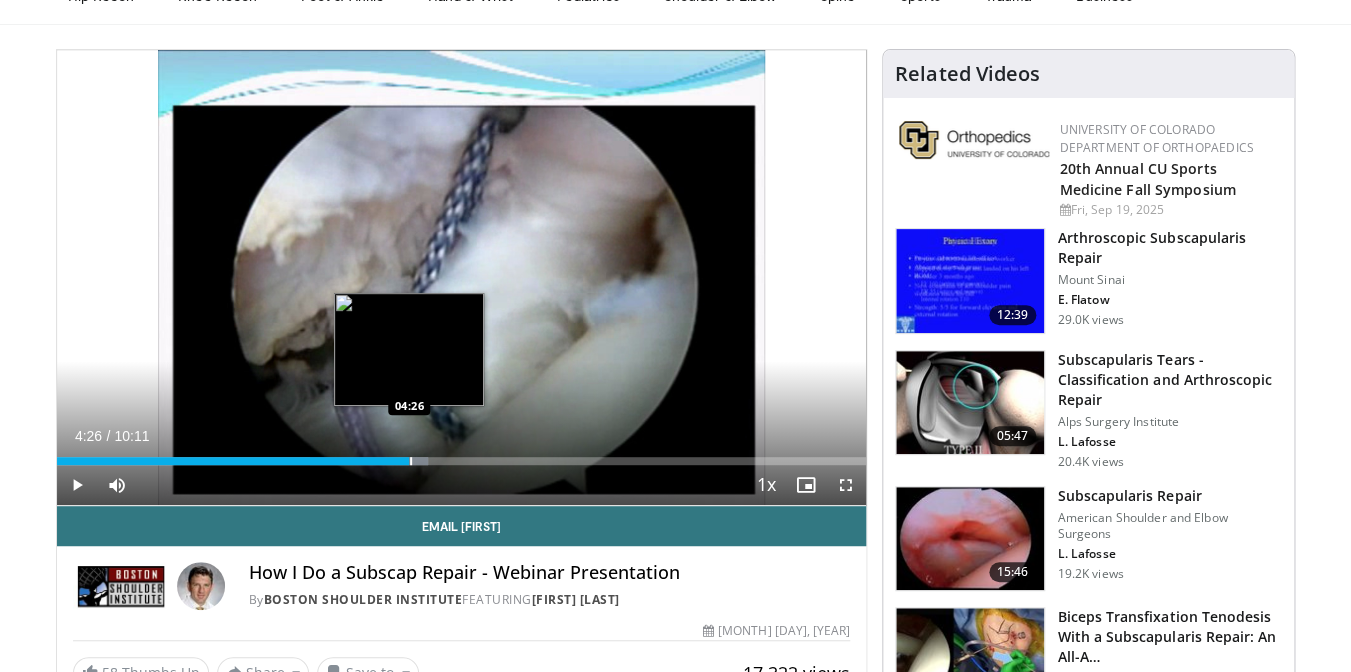 click on "Loaded :  45.84% 03:41 04:26" at bounding box center [462, 461] 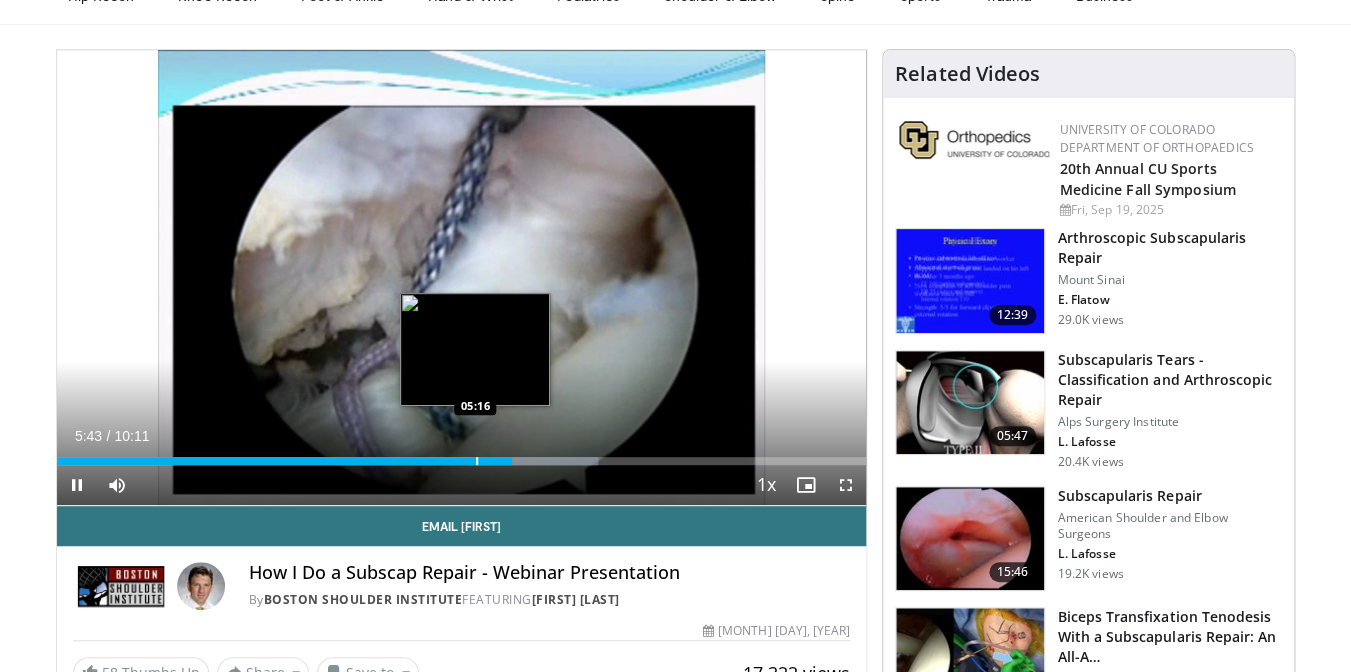 click at bounding box center [477, 461] 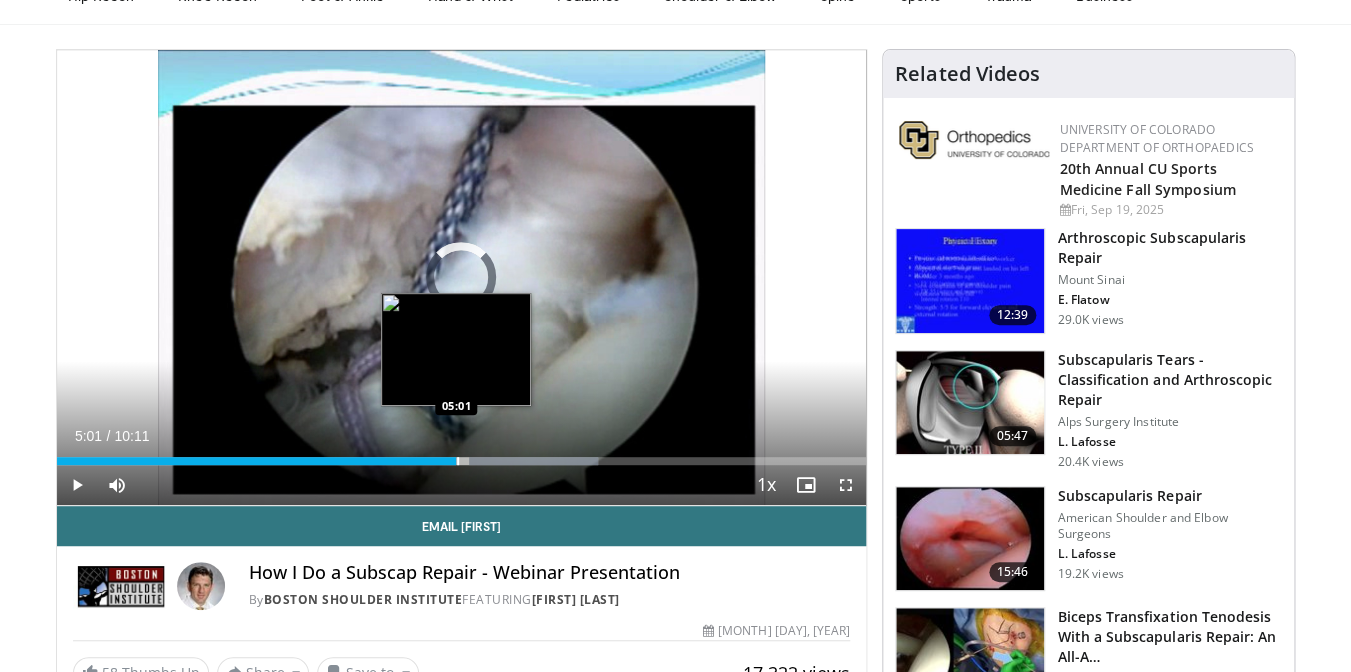 click on "05:01" at bounding box center [257, 461] 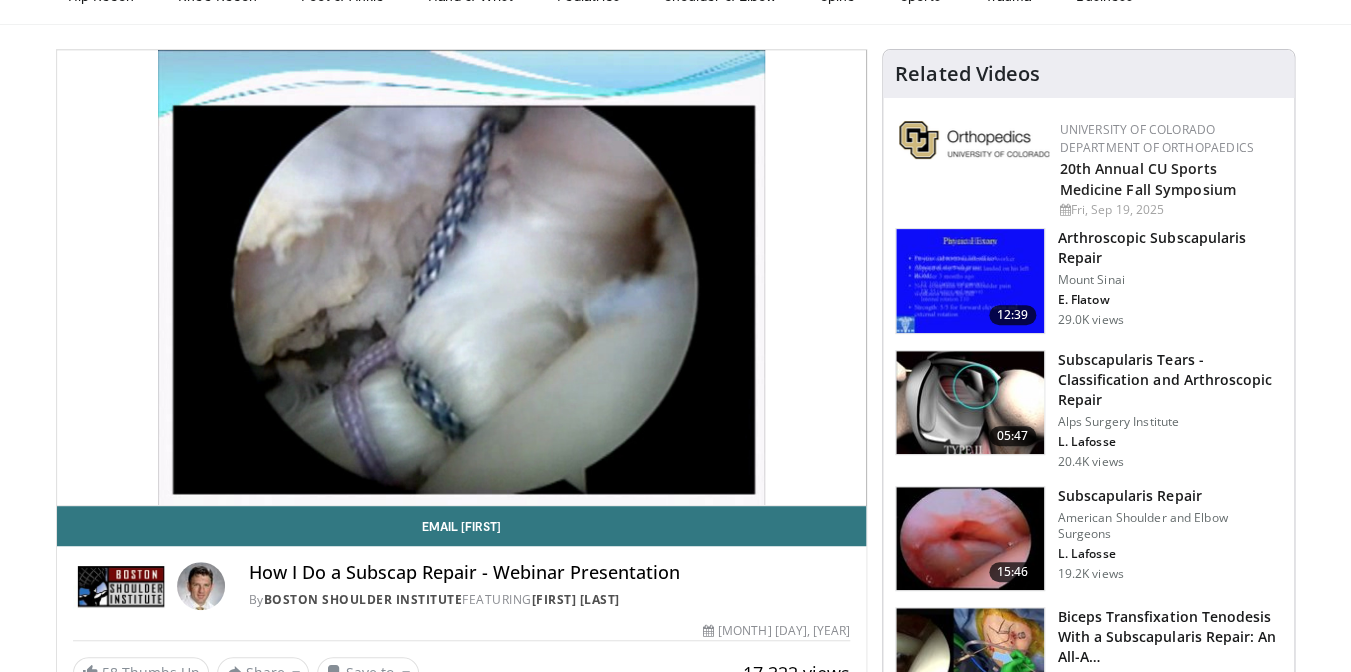 click on "10 seconds
Tap to unmute" at bounding box center [462, 277] 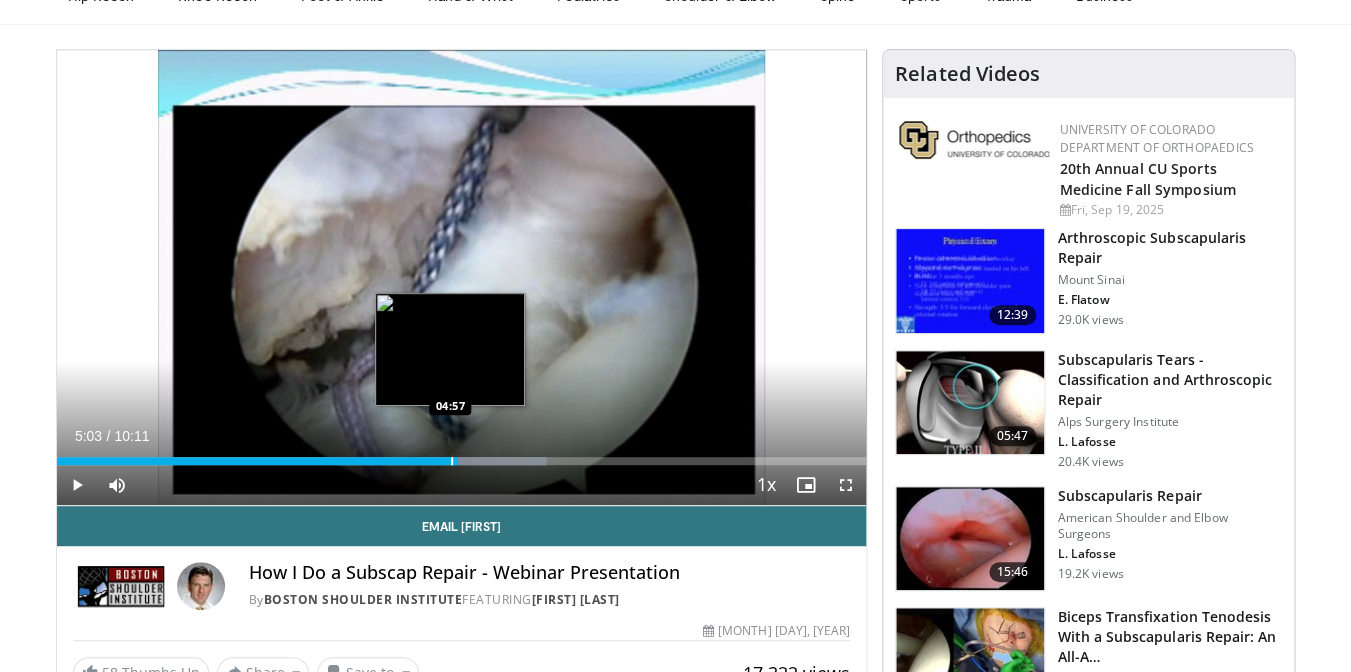 click at bounding box center [452, 461] 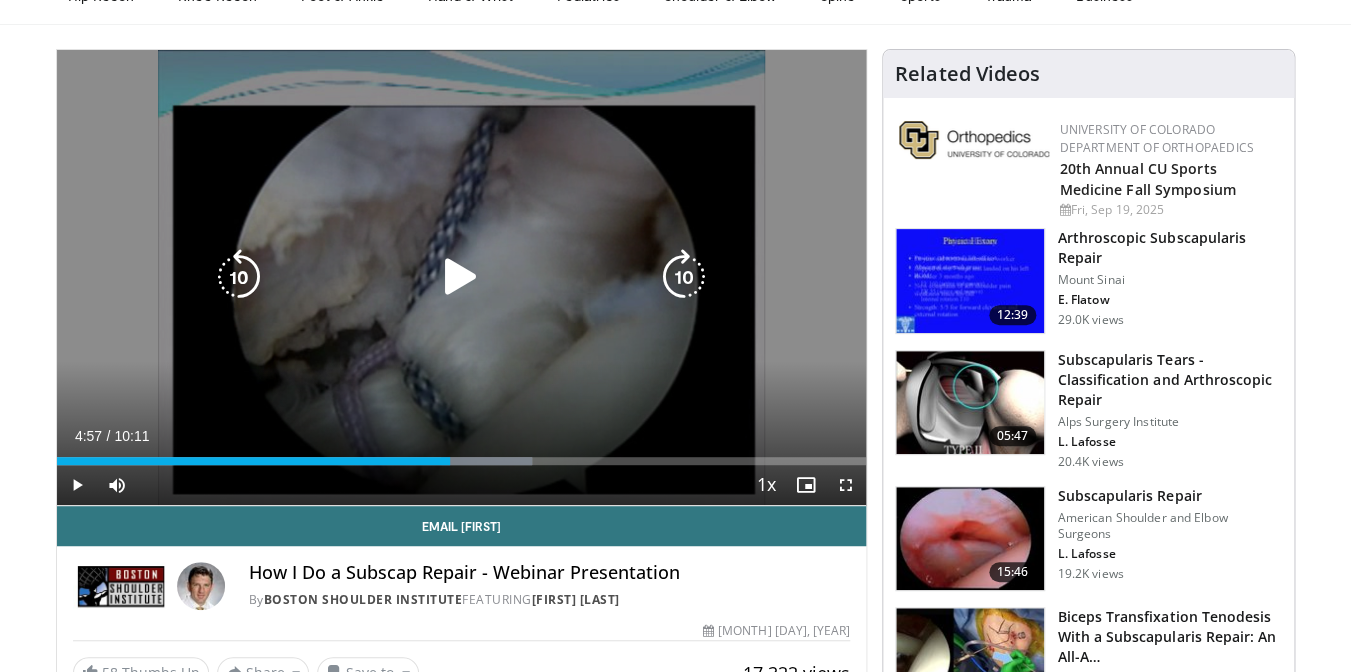 click on "10 seconds
Tap to unmute" at bounding box center [462, 277] 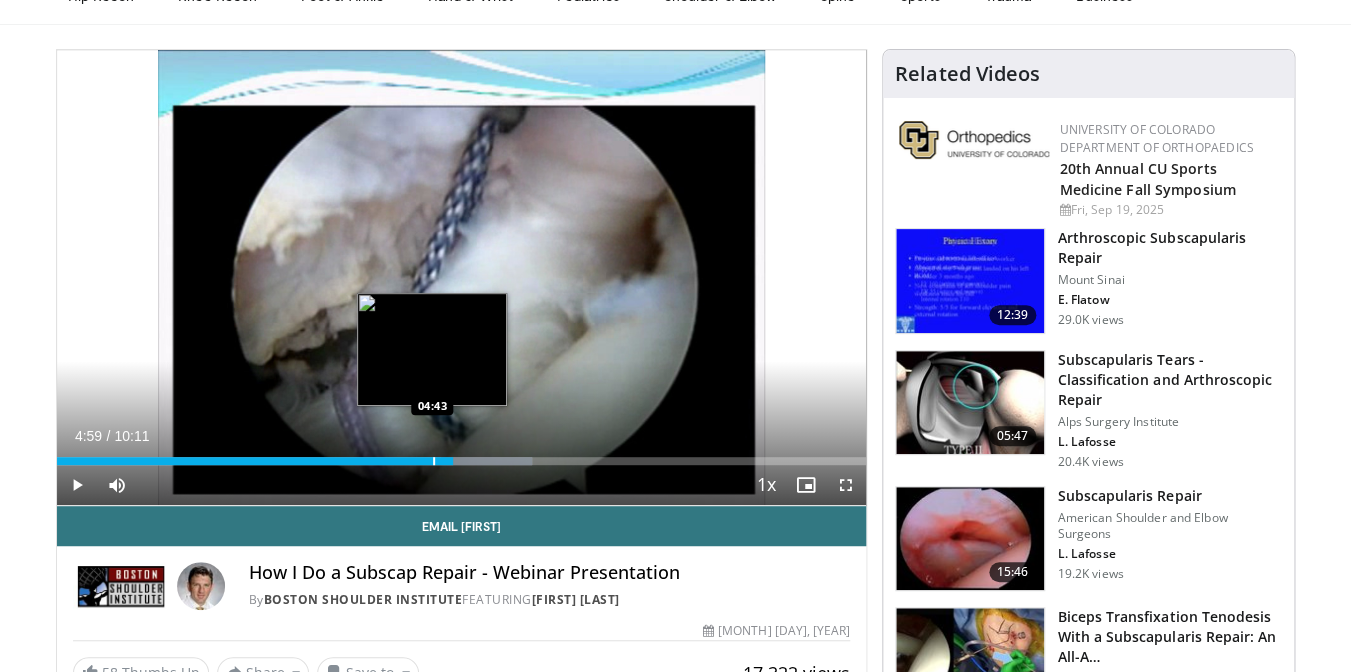 click at bounding box center [434, 461] 